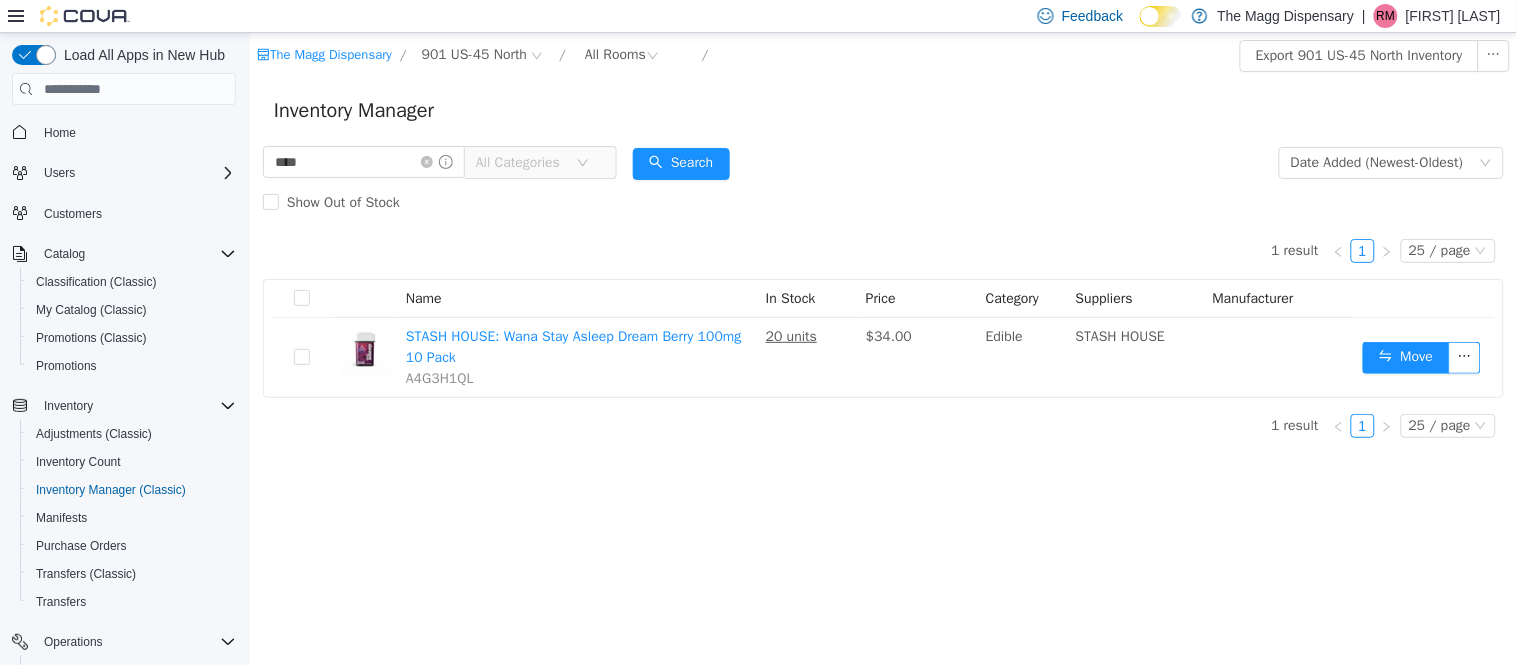 scroll, scrollTop: 0, scrollLeft: 0, axis: both 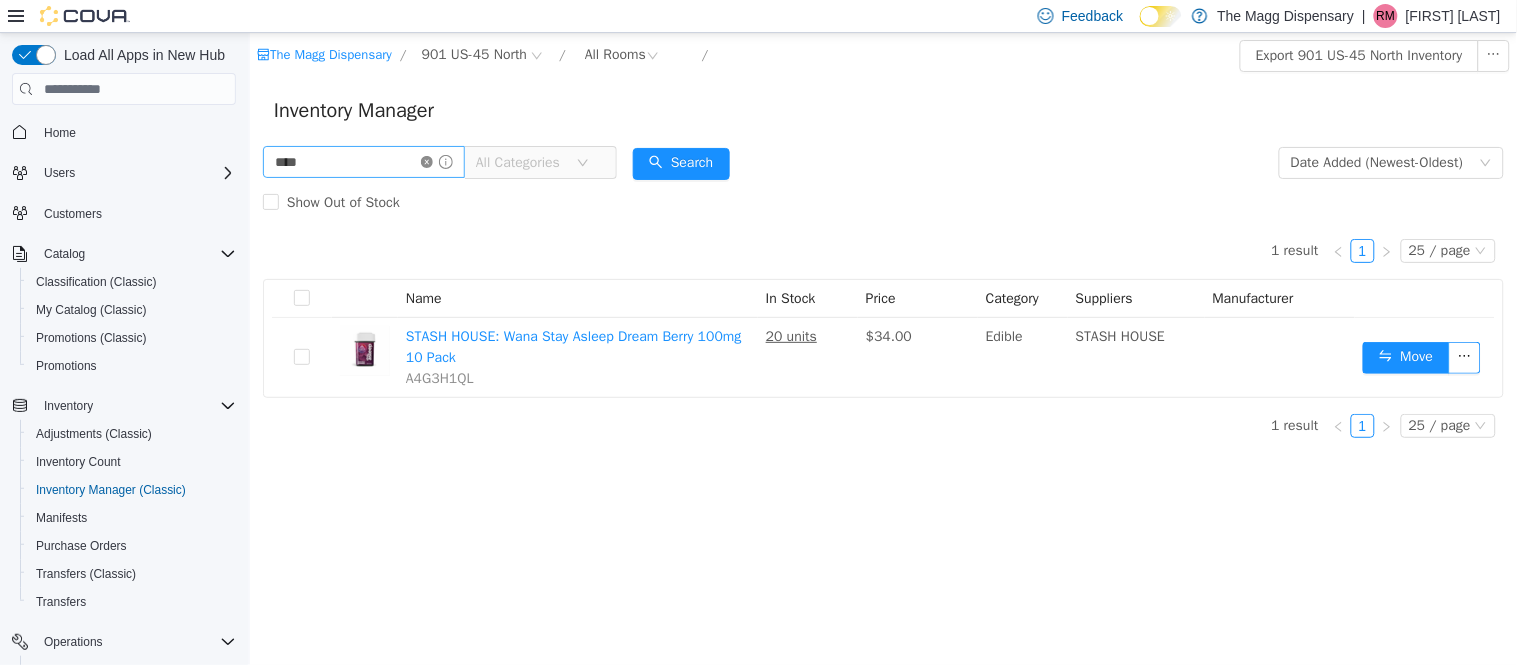 click 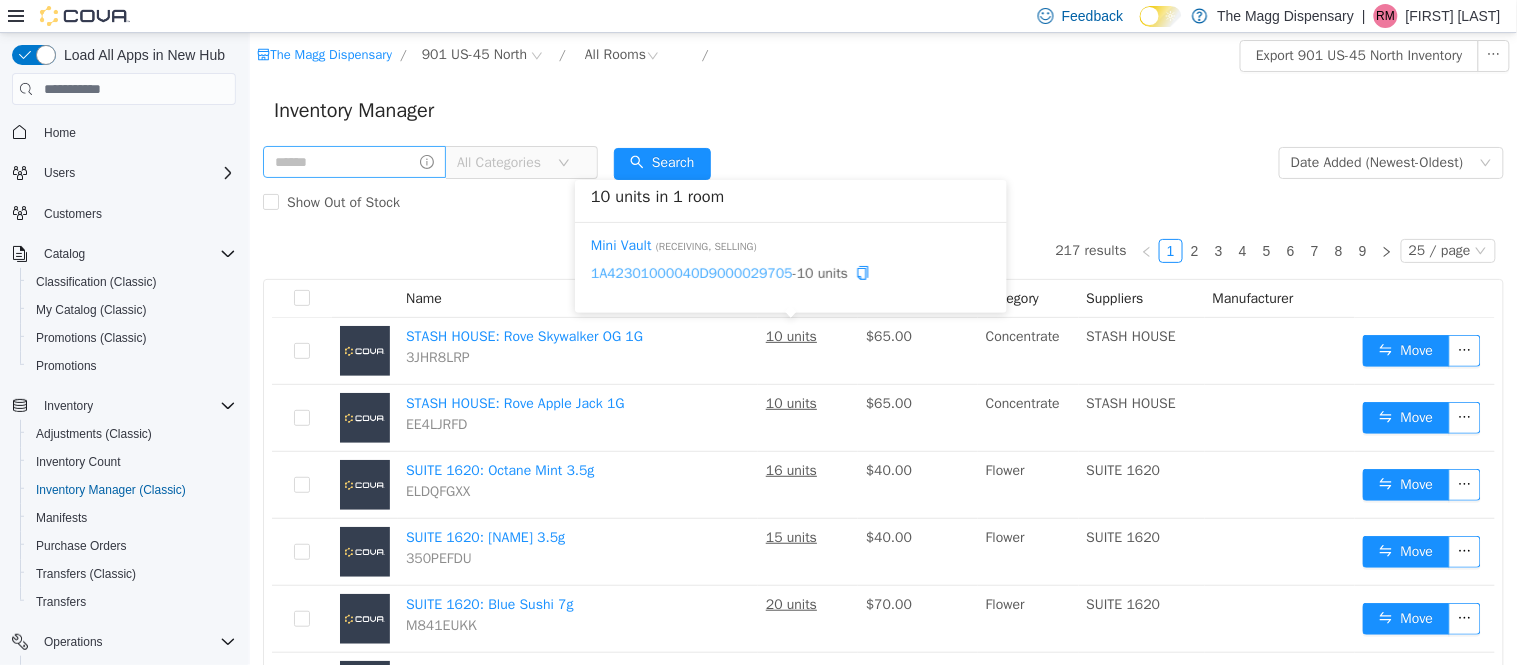 click on "1A42301000040D9000029705" at bounding box center [691, 273] 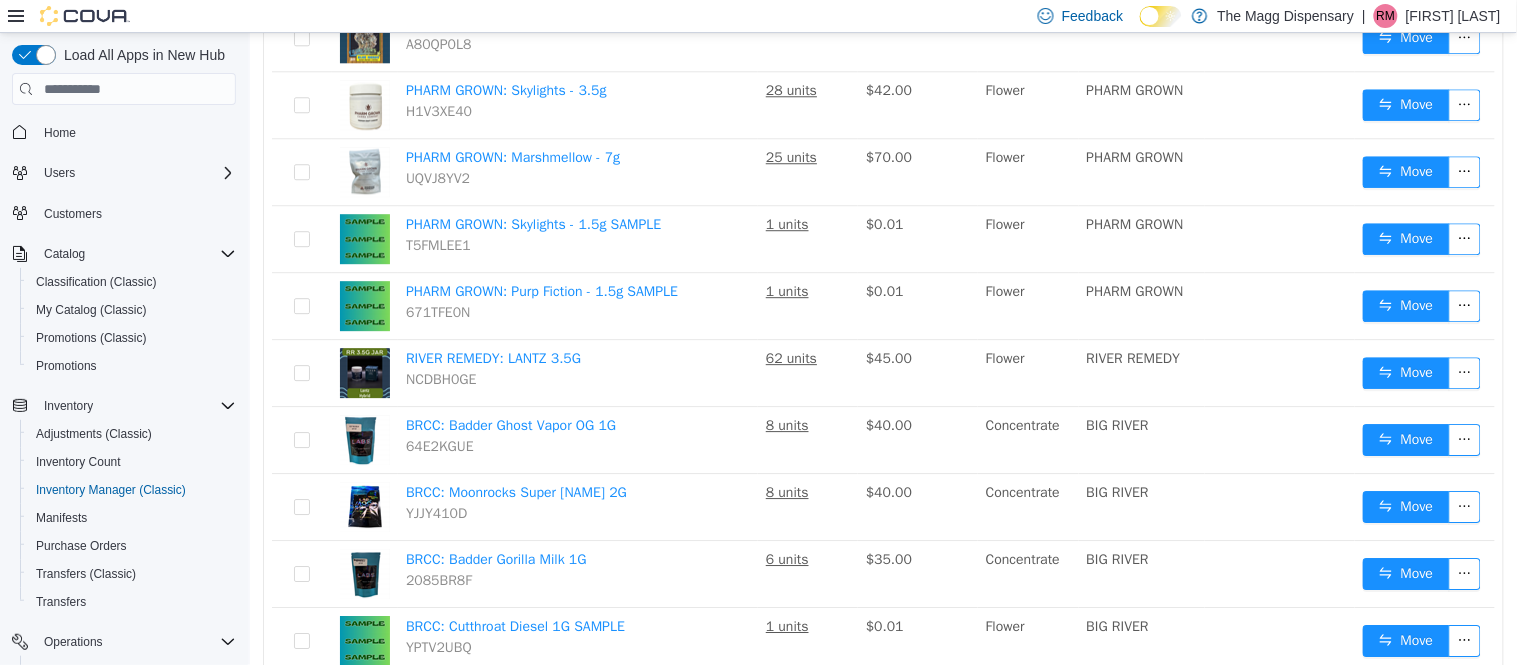 scroll, scrollTop: 1412, scrollLeft: 0, axis: vertical 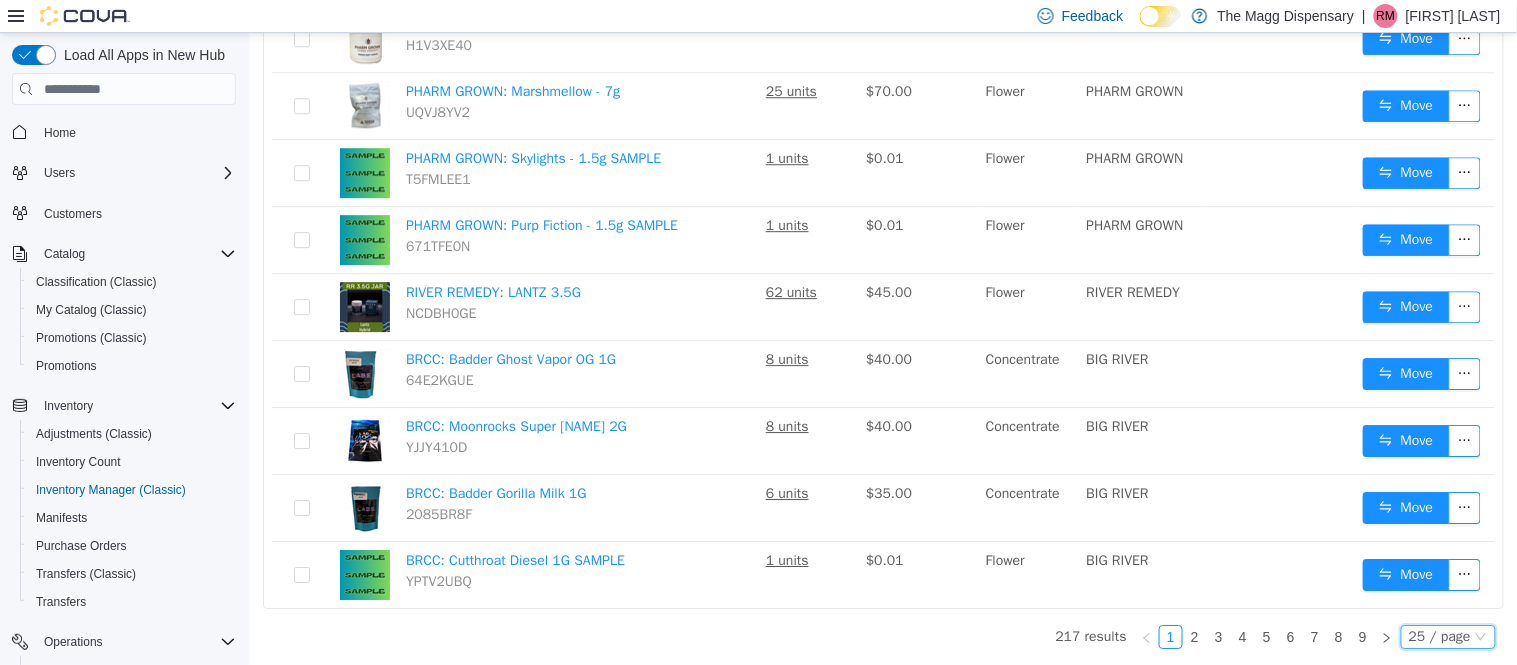 click on "25 / page" at bounding box center [1439, 637] 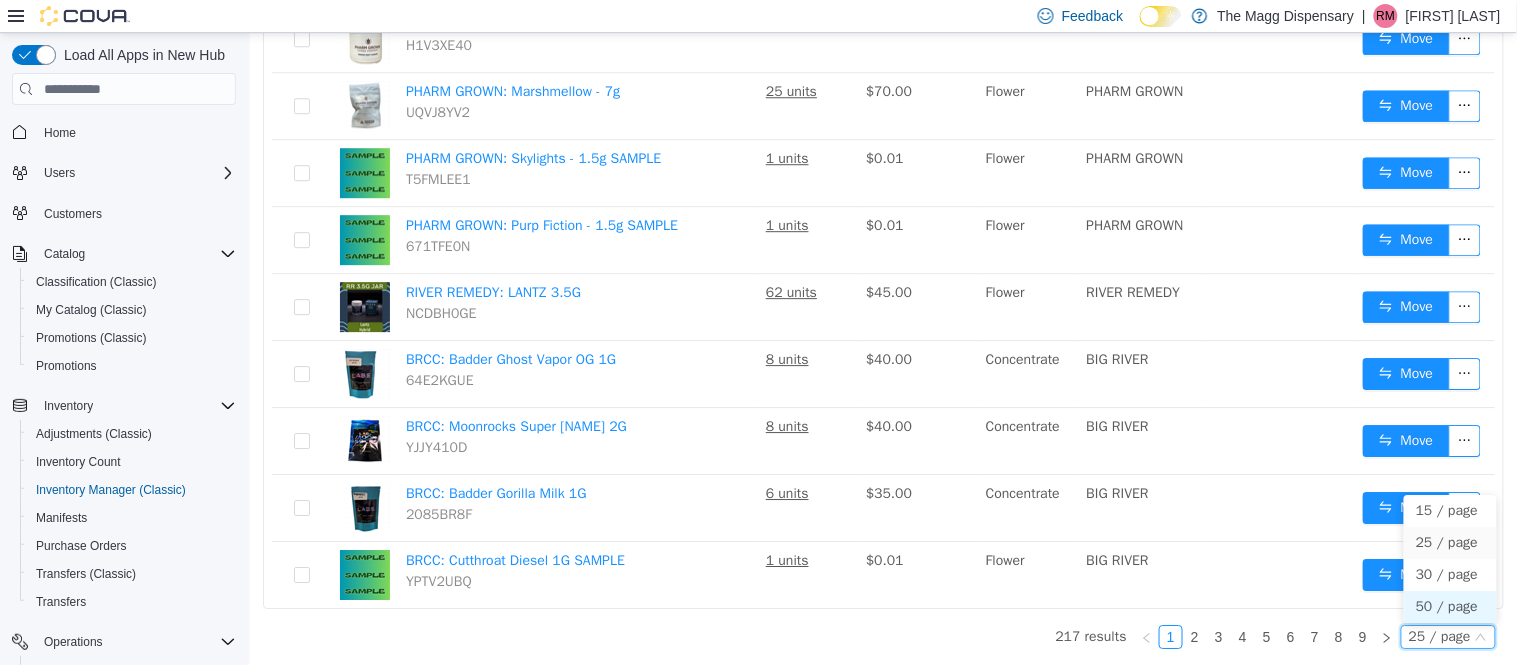 click on "50 / page" at bounding box center (1449, 607) 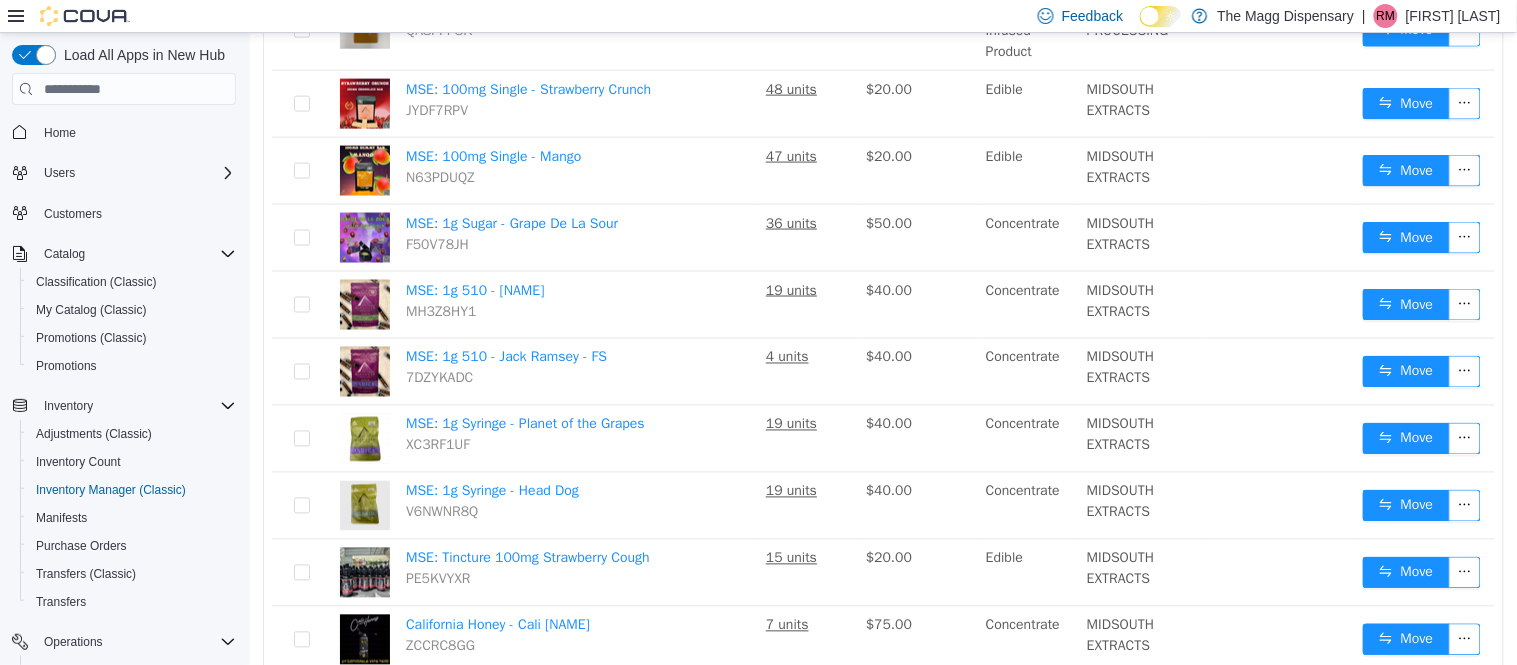 scroll, scrollTop: 2661, scrollLeft: 0, axis: vertical 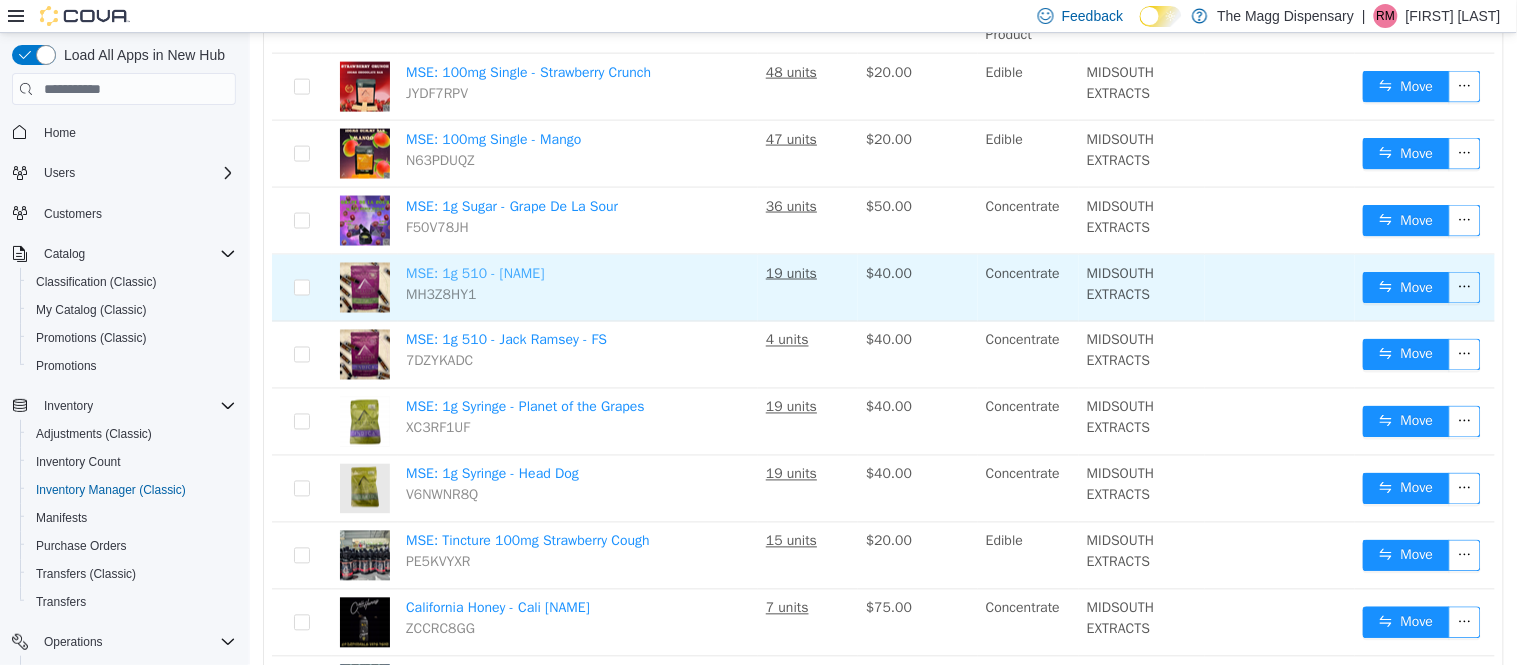 click on "MSE: 1g 510 - Lemon Tree" at bounding box center (474, 273) 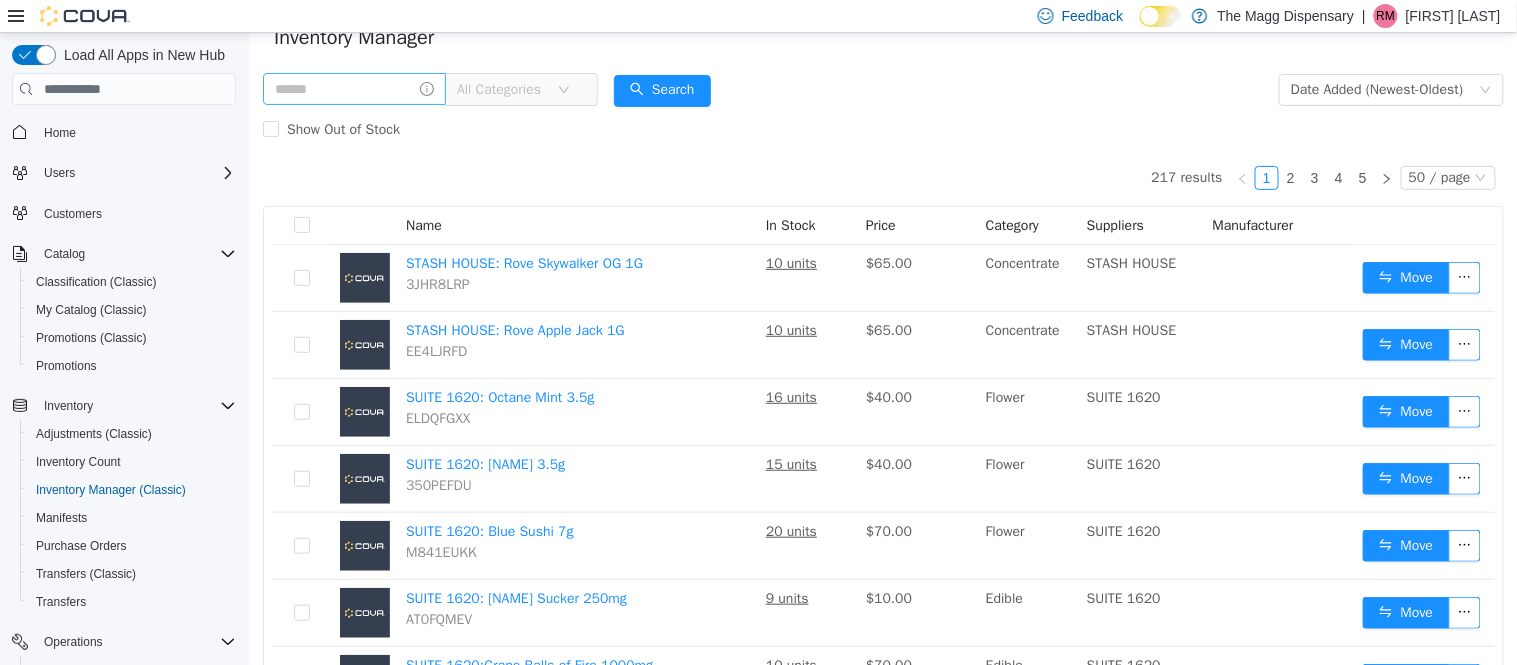 scroll, scrollTop: 0, scrollLeft: 0, axis: both 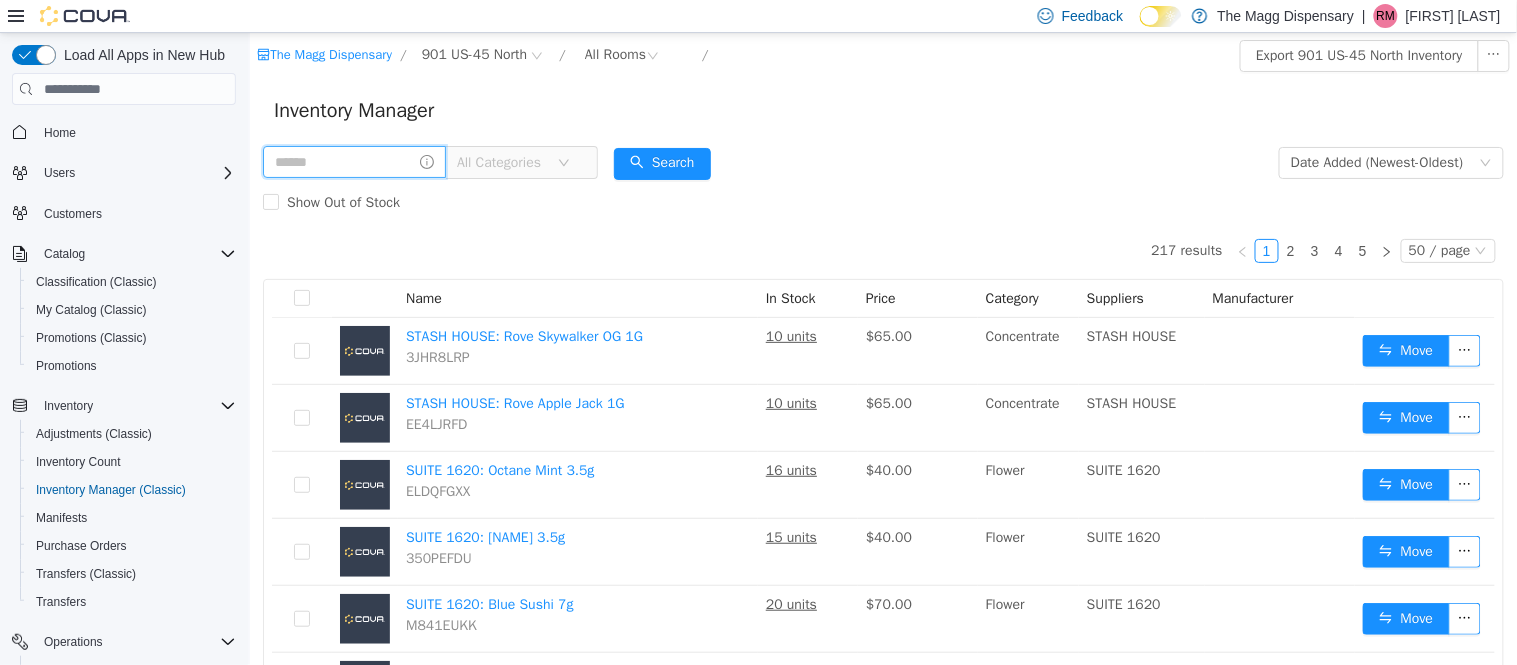 click at bounding box center [353, 162] 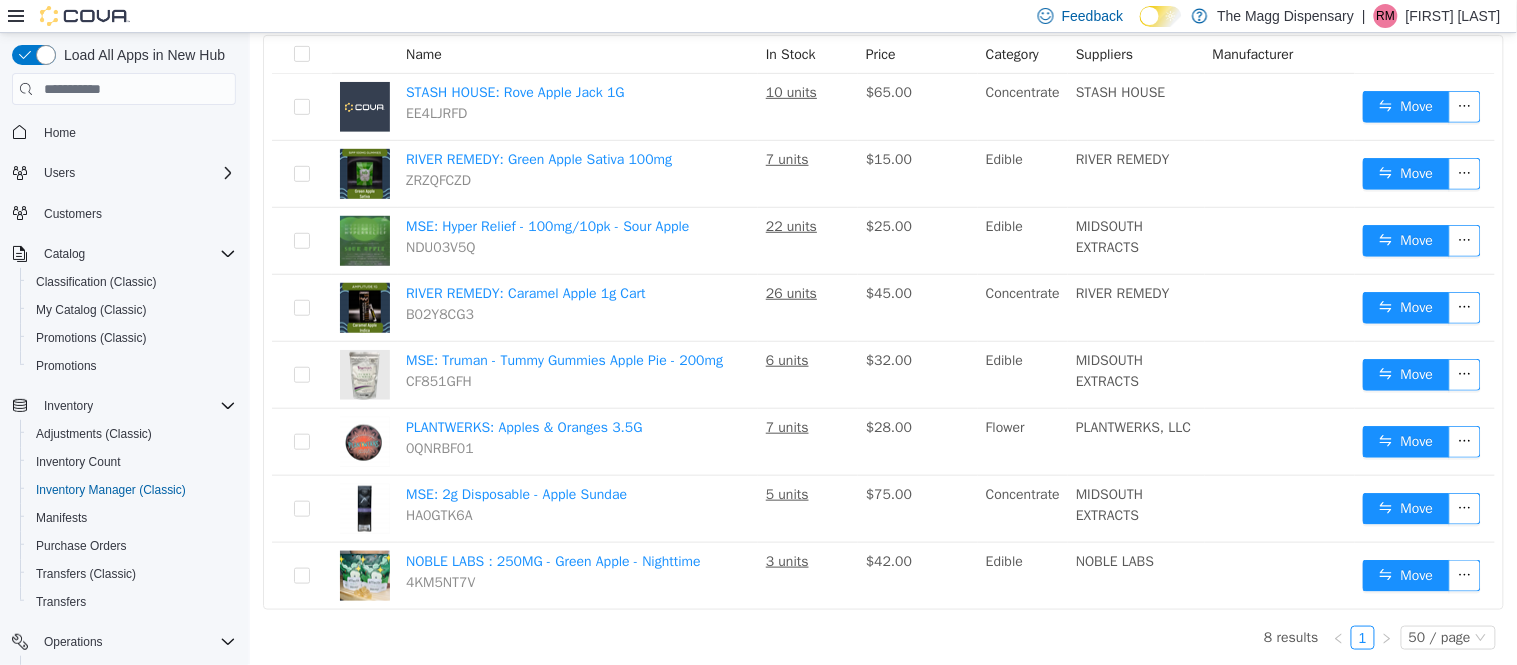 scroll, scrollTop: 245, scrollLeft: 0, axis: vertical 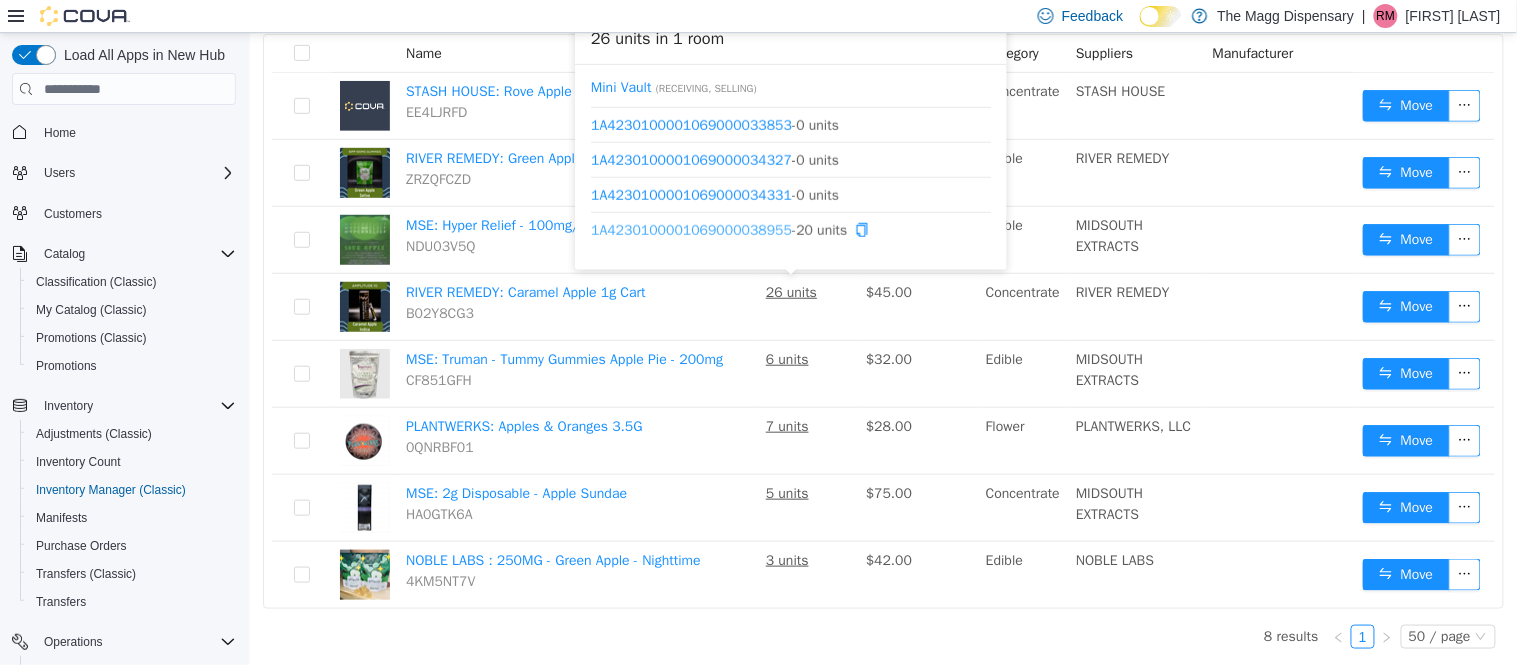 click on "1A4230100001069000038955" at bounding box center (690, 230) 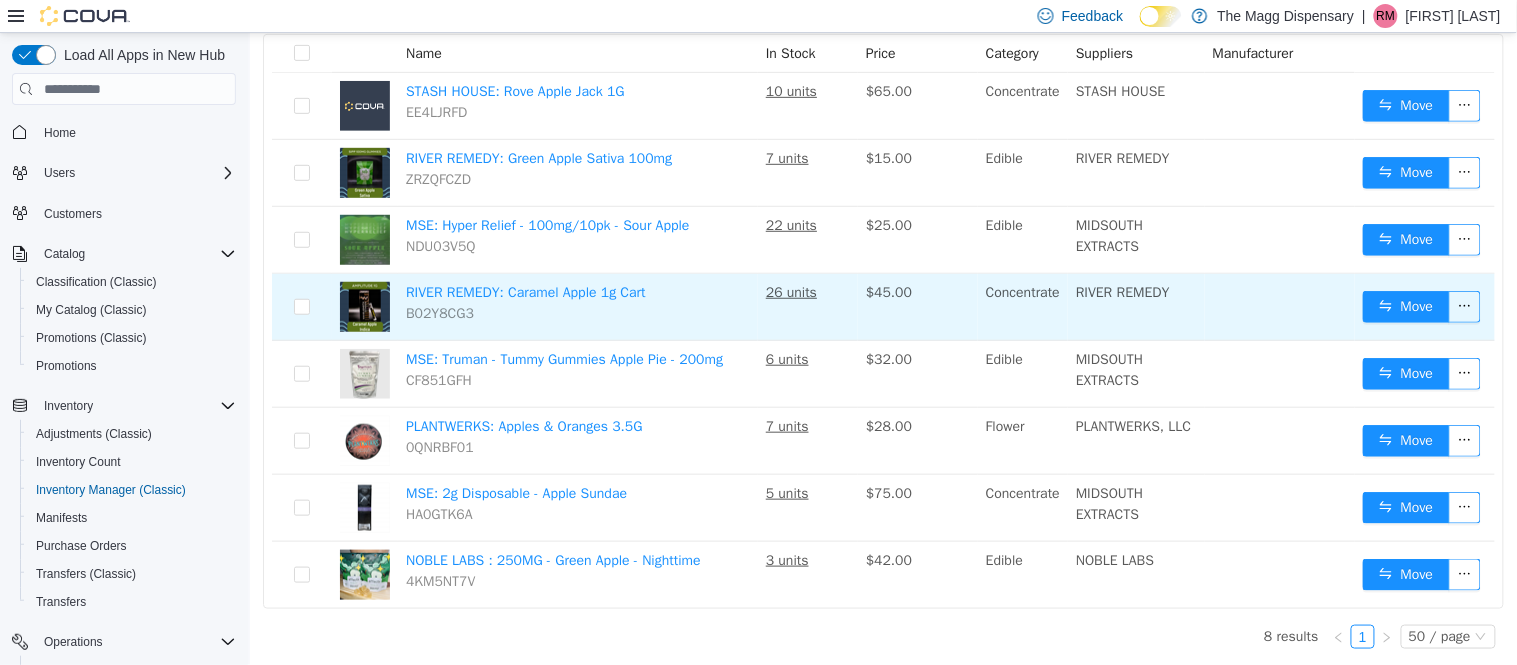 scroll, scrollTop: 0, scrollLeft: 0, axis: both 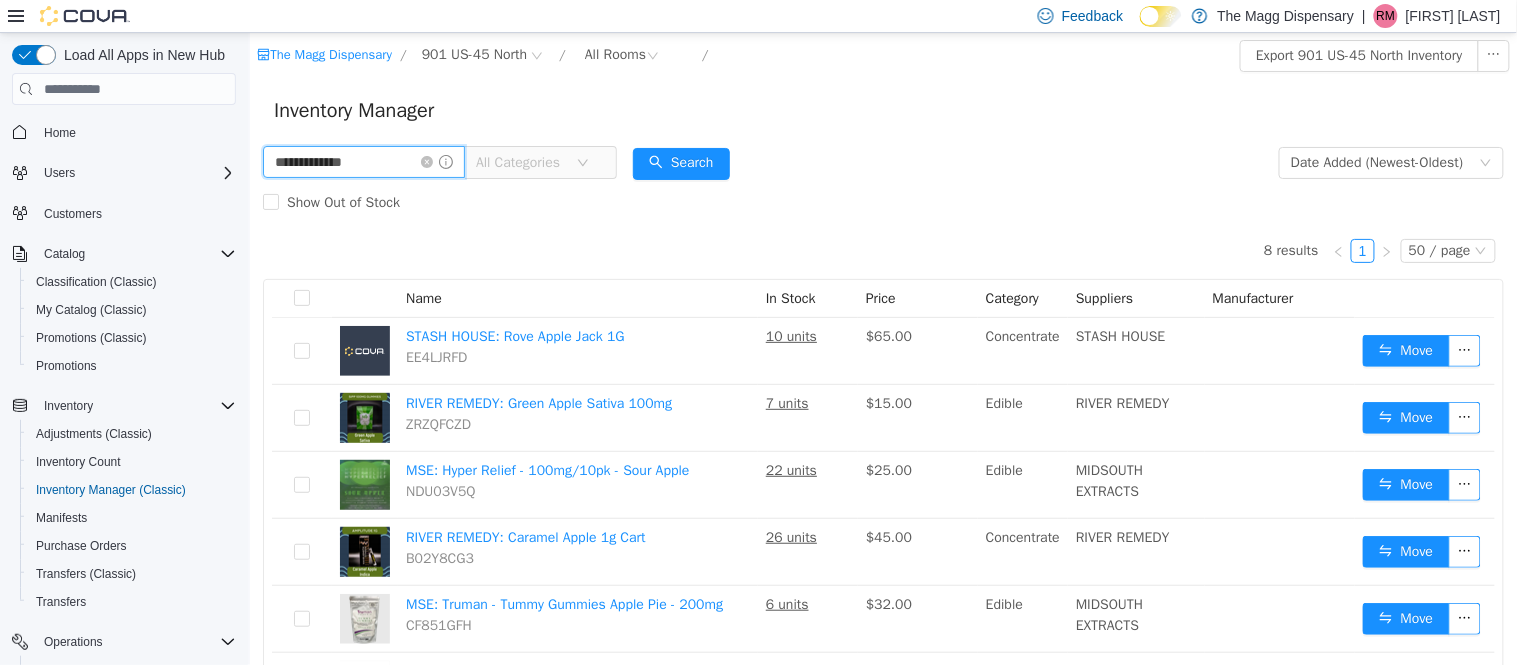 click on "**********" at bounding box center (363, 162) 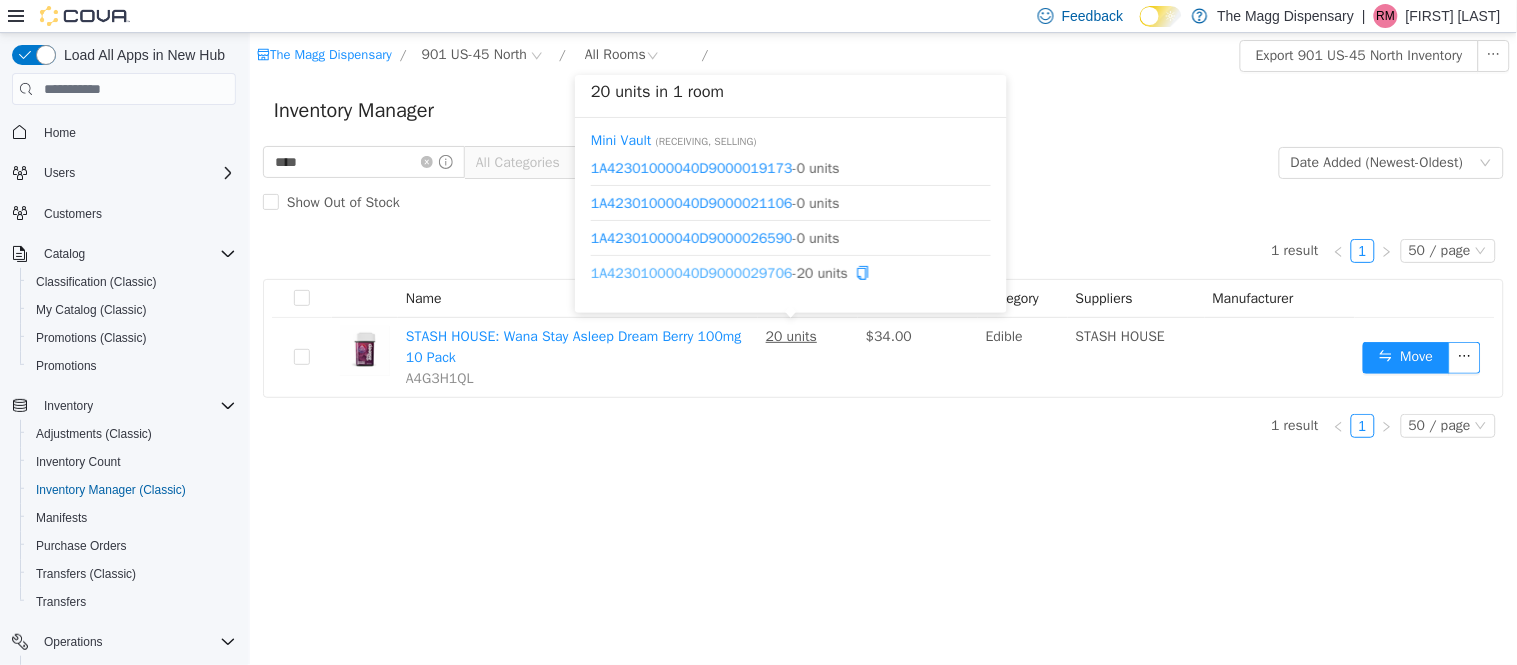 click on "1A42301000040D9000029706" at bounding box center [691, 273] 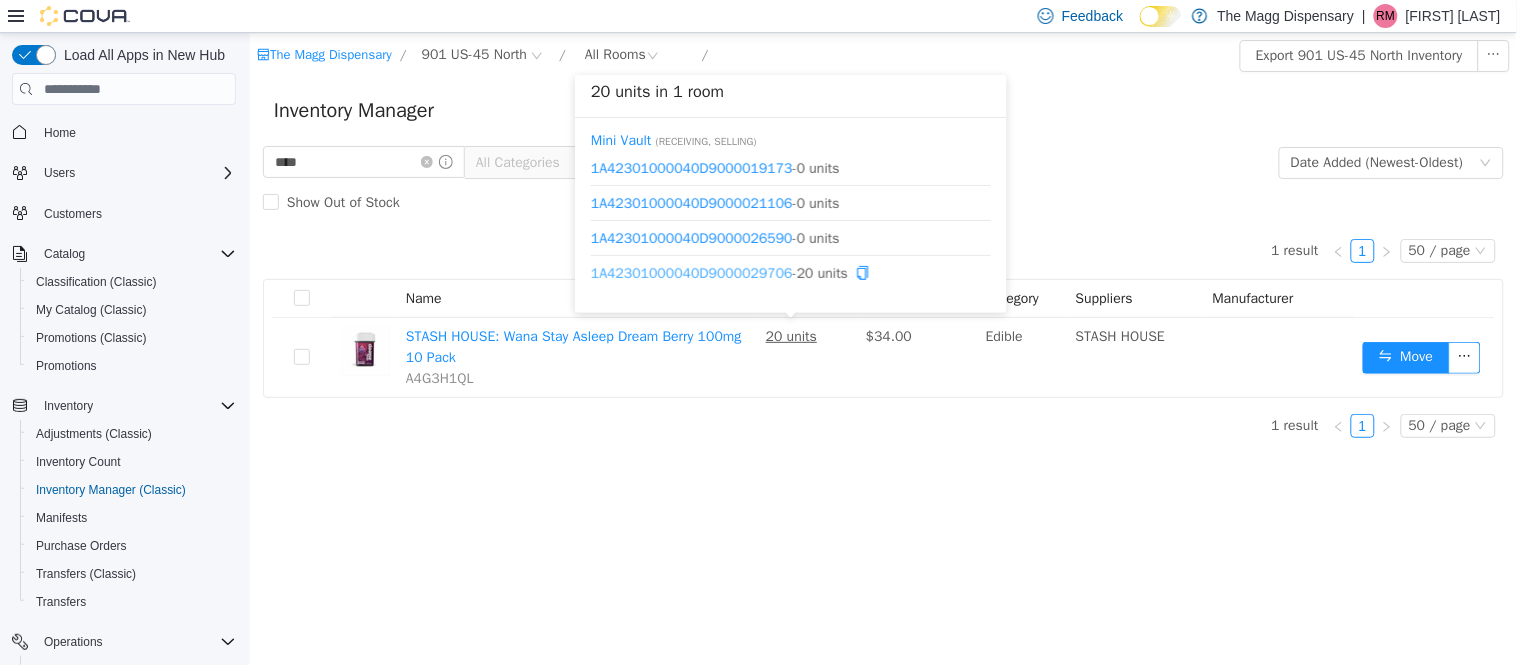 click on "1A42301000040D9000029706" at bounding box center [691, 273] 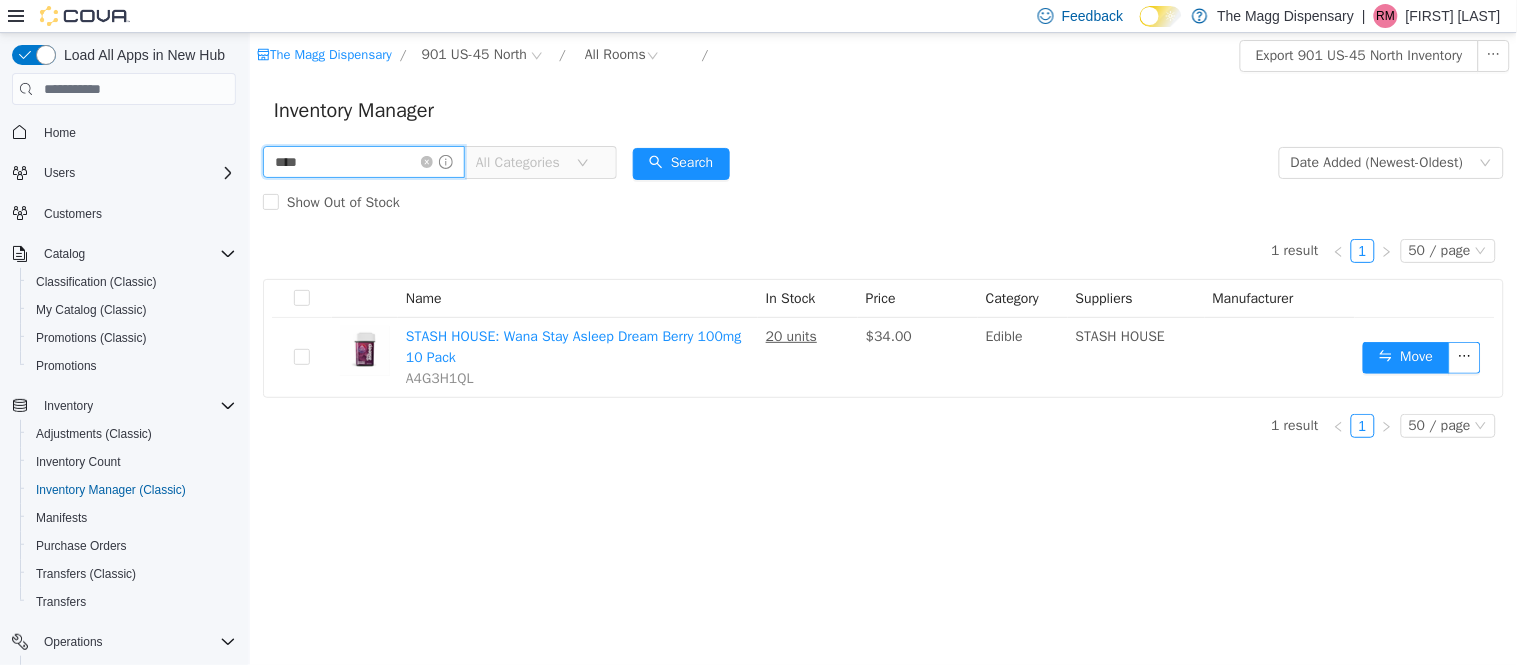 click on "****" at bounding box center (363, 162) 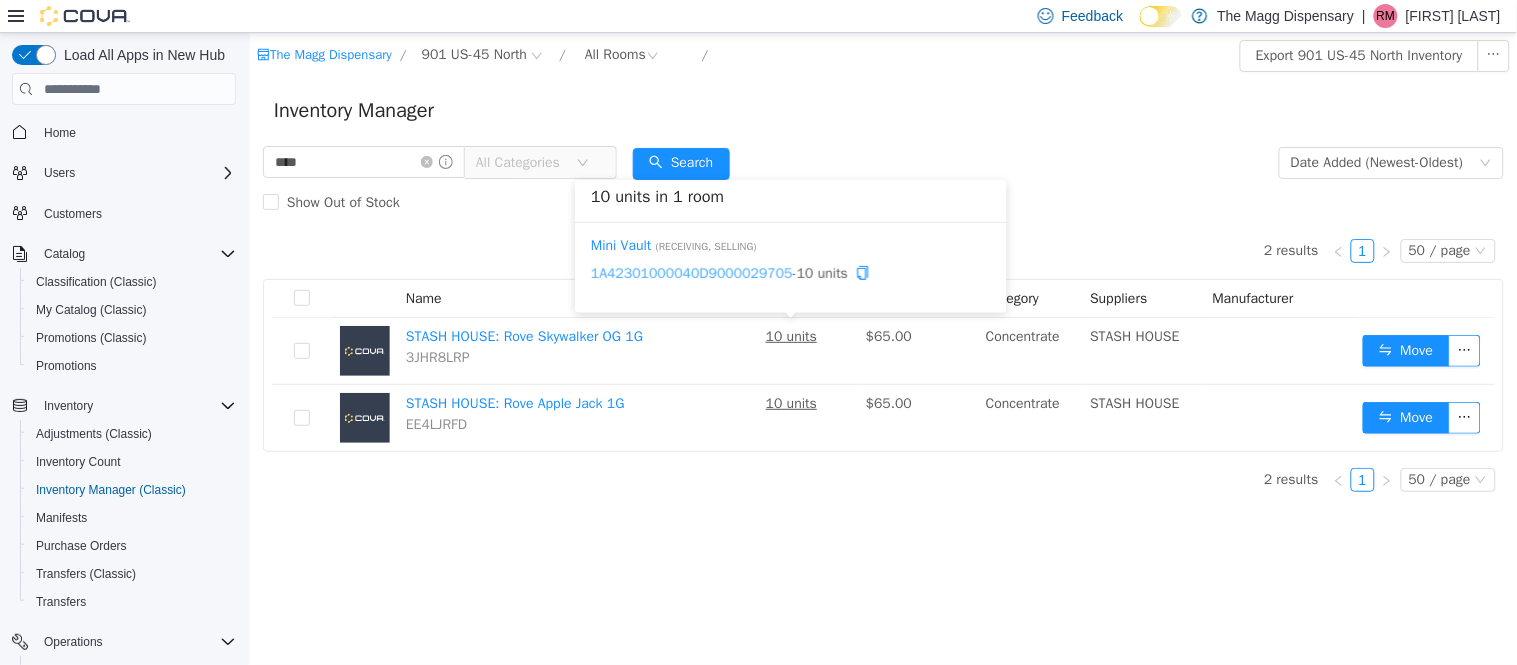 click on "1A42301000040D9000029705" at bounding box center (691, 273) 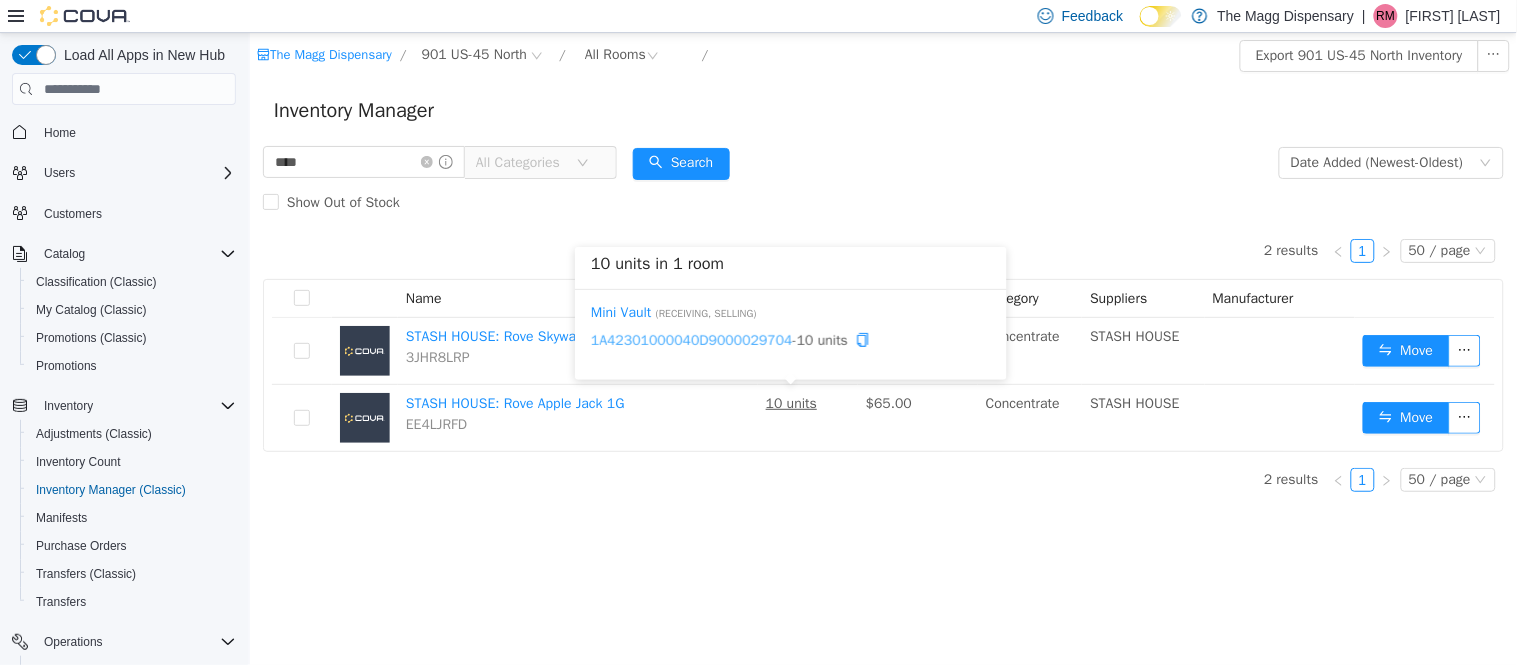click on "1A42301000040D9000029704" at bounding box center [691, 340] 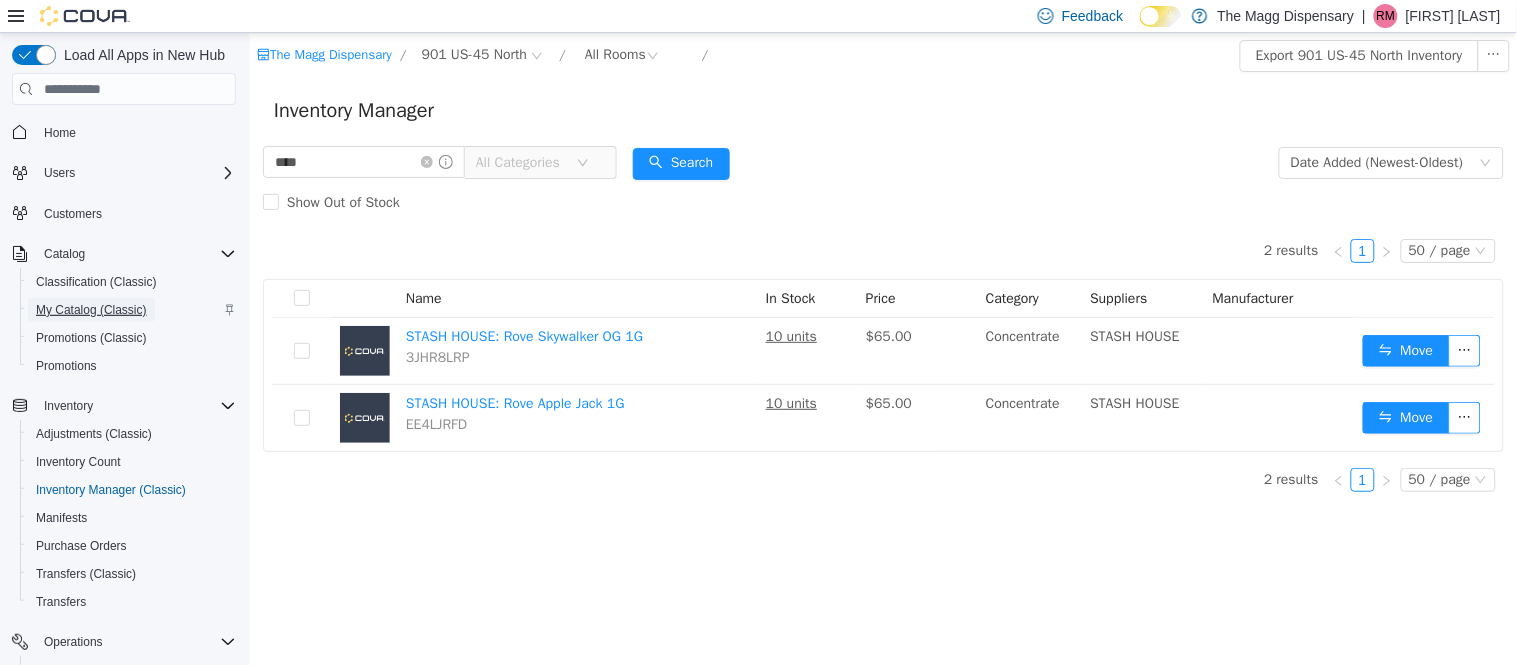 click on "My Catalog (Classic)" at bounding box center [91, 310] 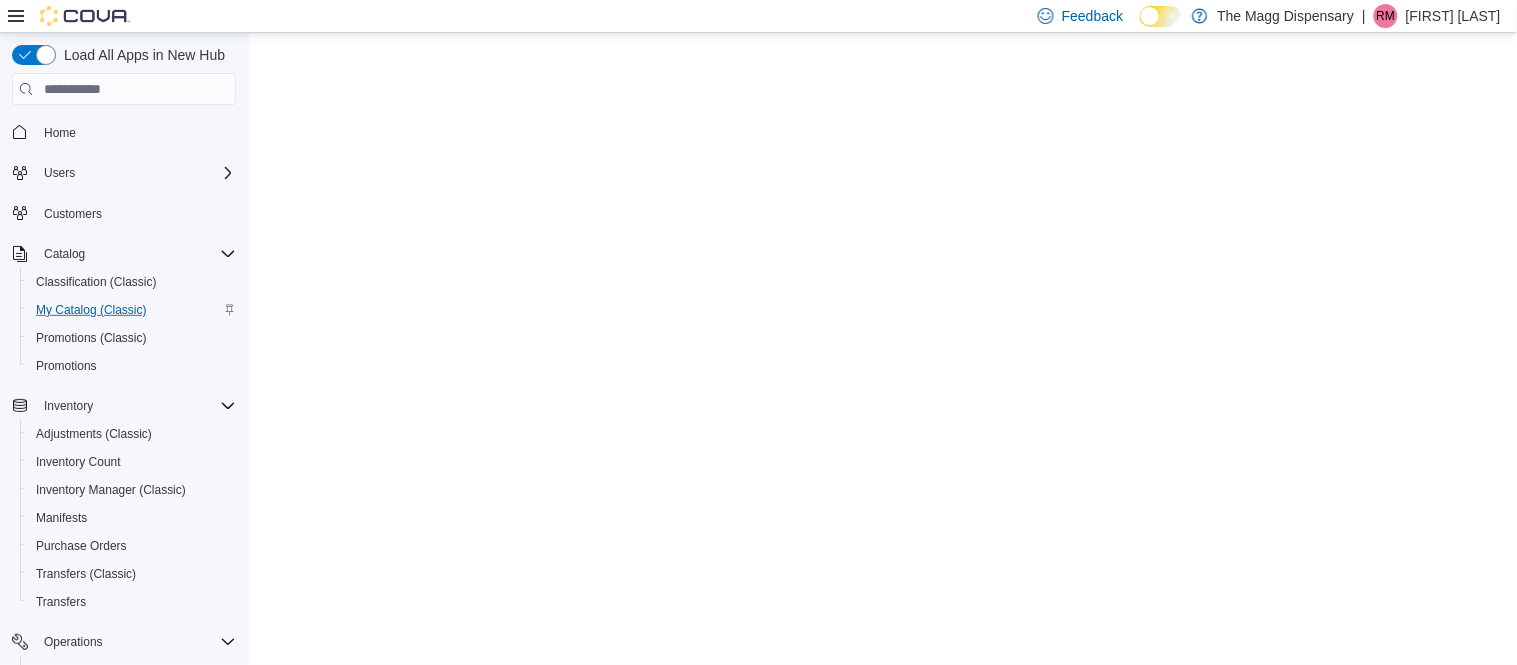 scroll, scrollTop: 0, scrollLeft: 0, axis: both 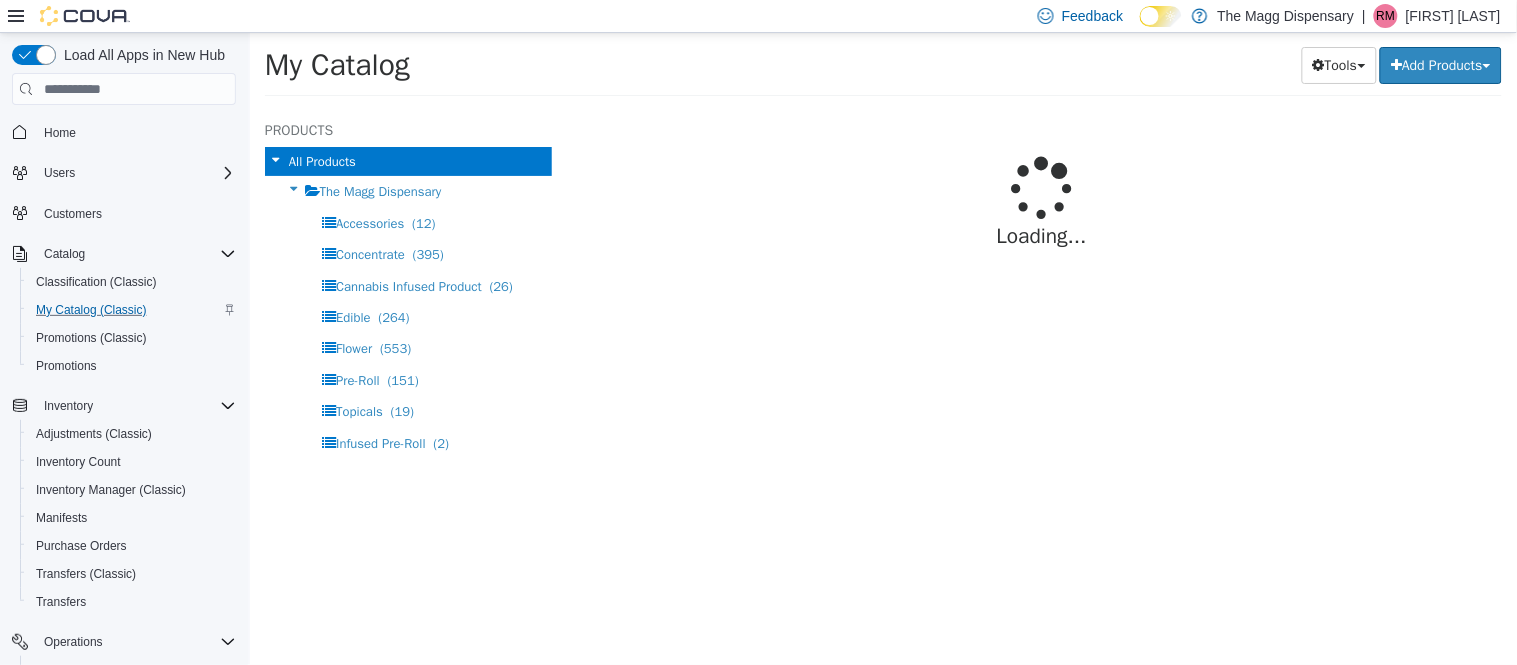 select on "**********" 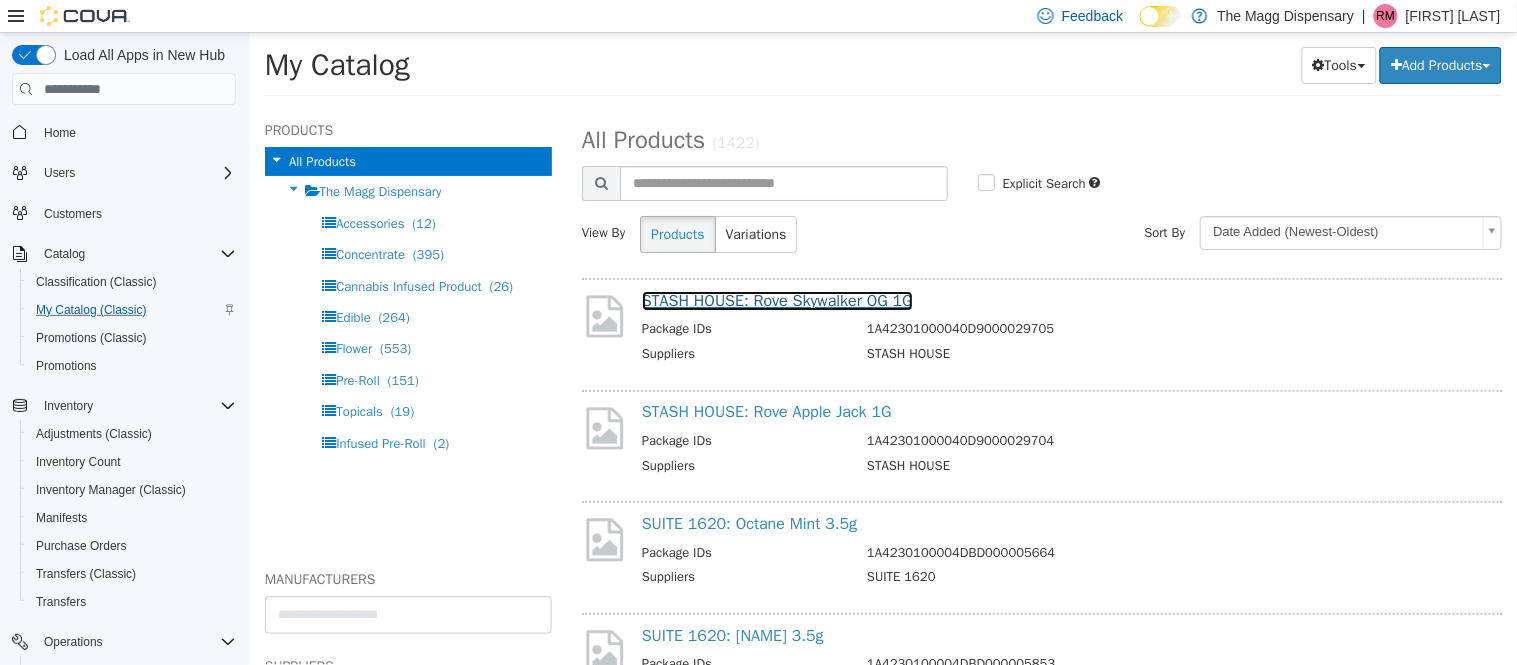click on "STASH HOUSE: Rove Skywalker OG 1G" at bounding box center (776, 301) 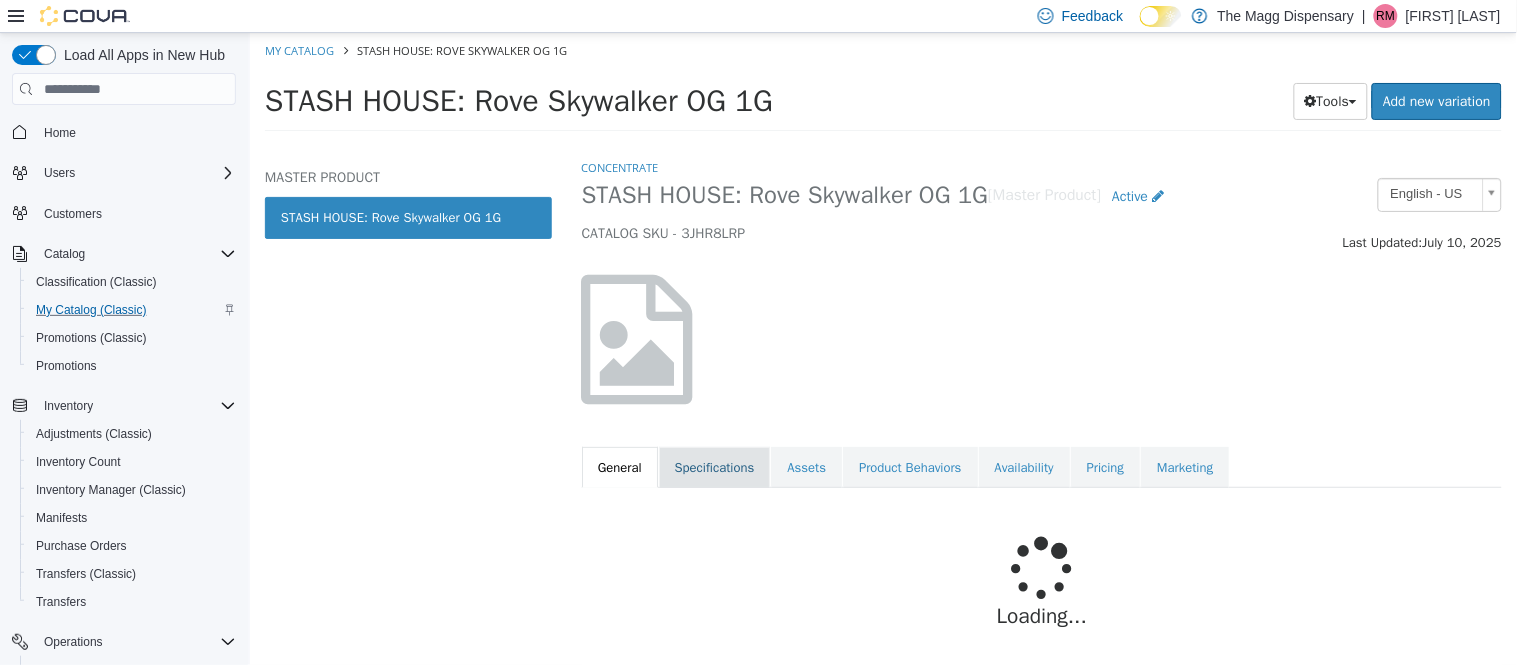 click on "Specifications" at bounding box center [714, 468] 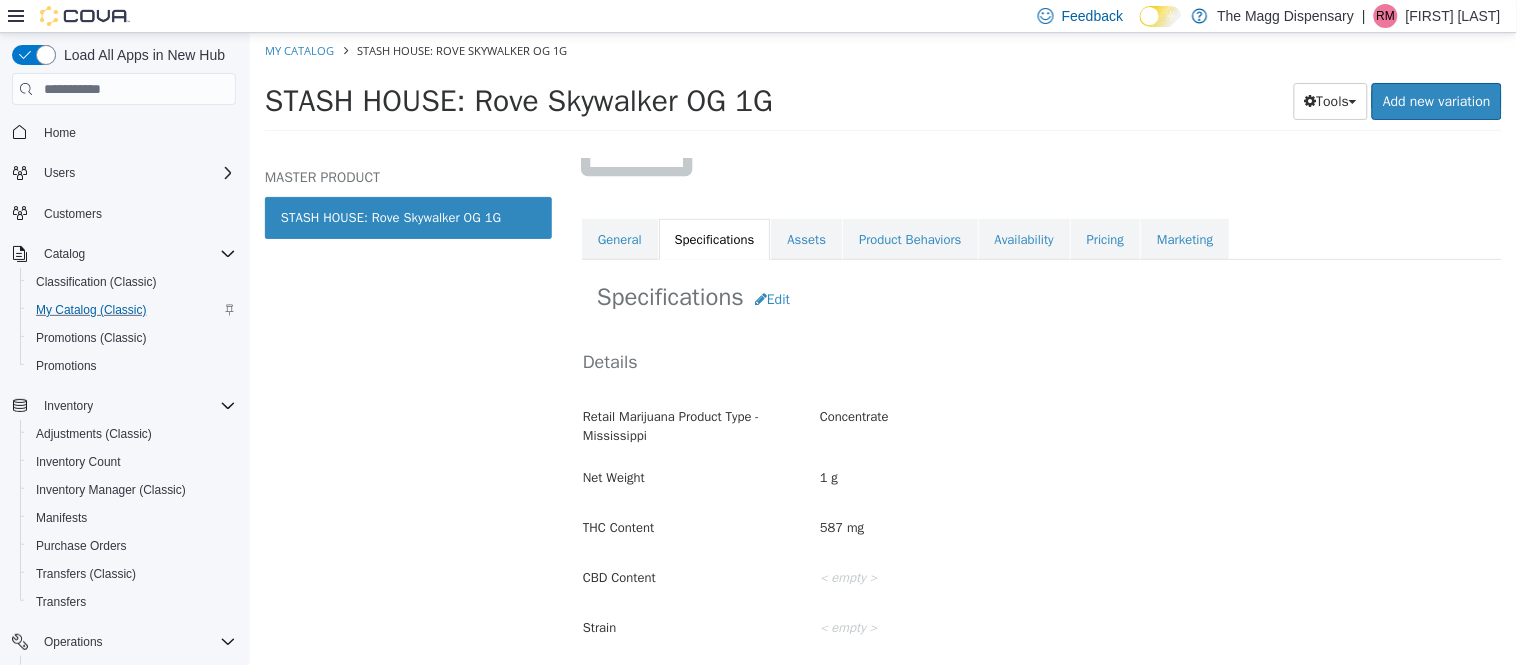 scroll, scrollTop: 264, scrollLeft: 0, axis: vertical 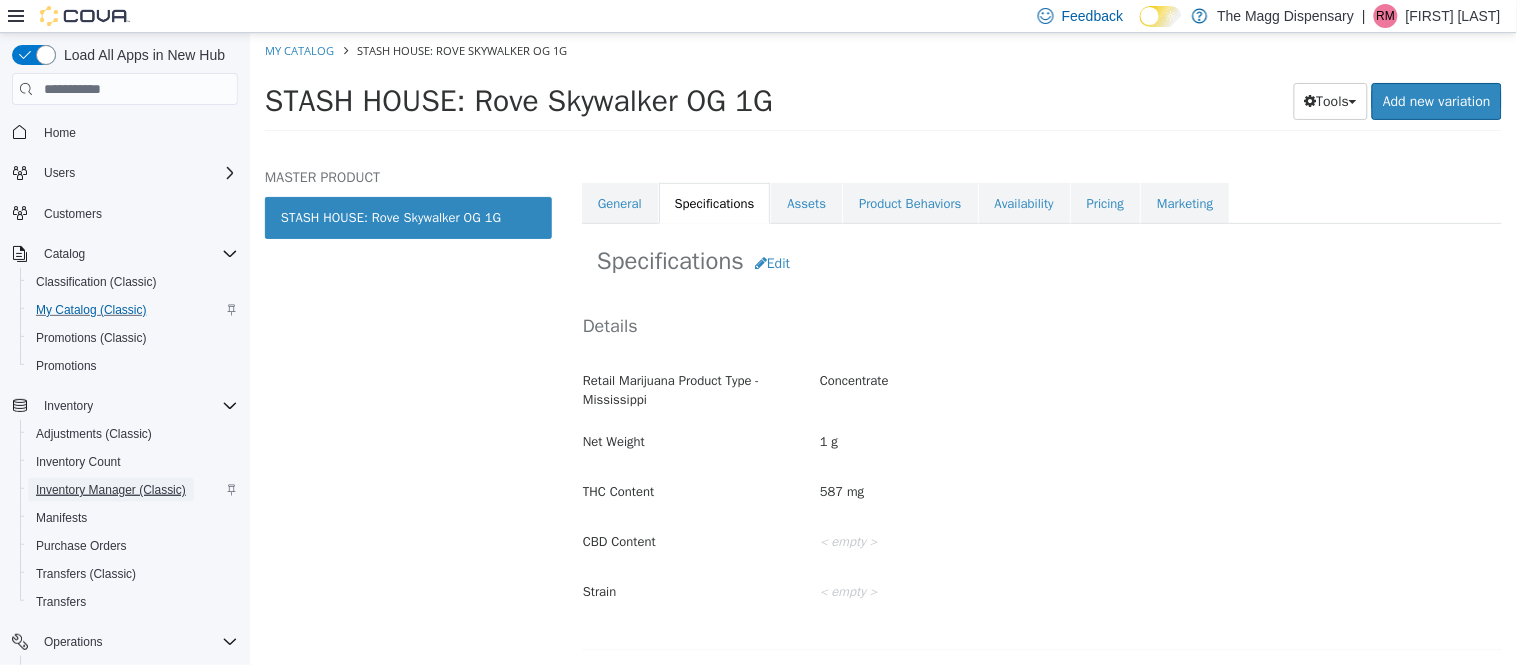 click on "Inventory Manager (Classic)" at bounding box center (111, 490) 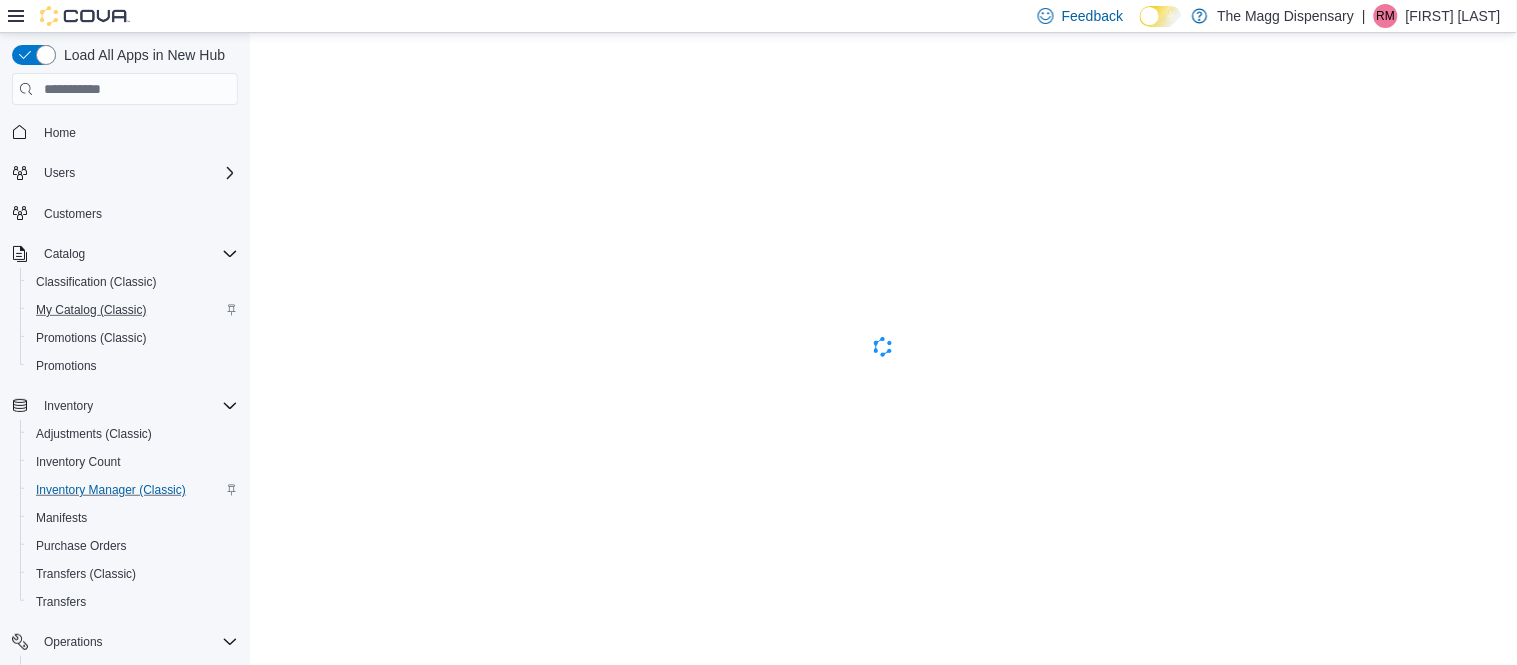 scroll, scrollTop: 0, scrollLeft: 0, axis: both 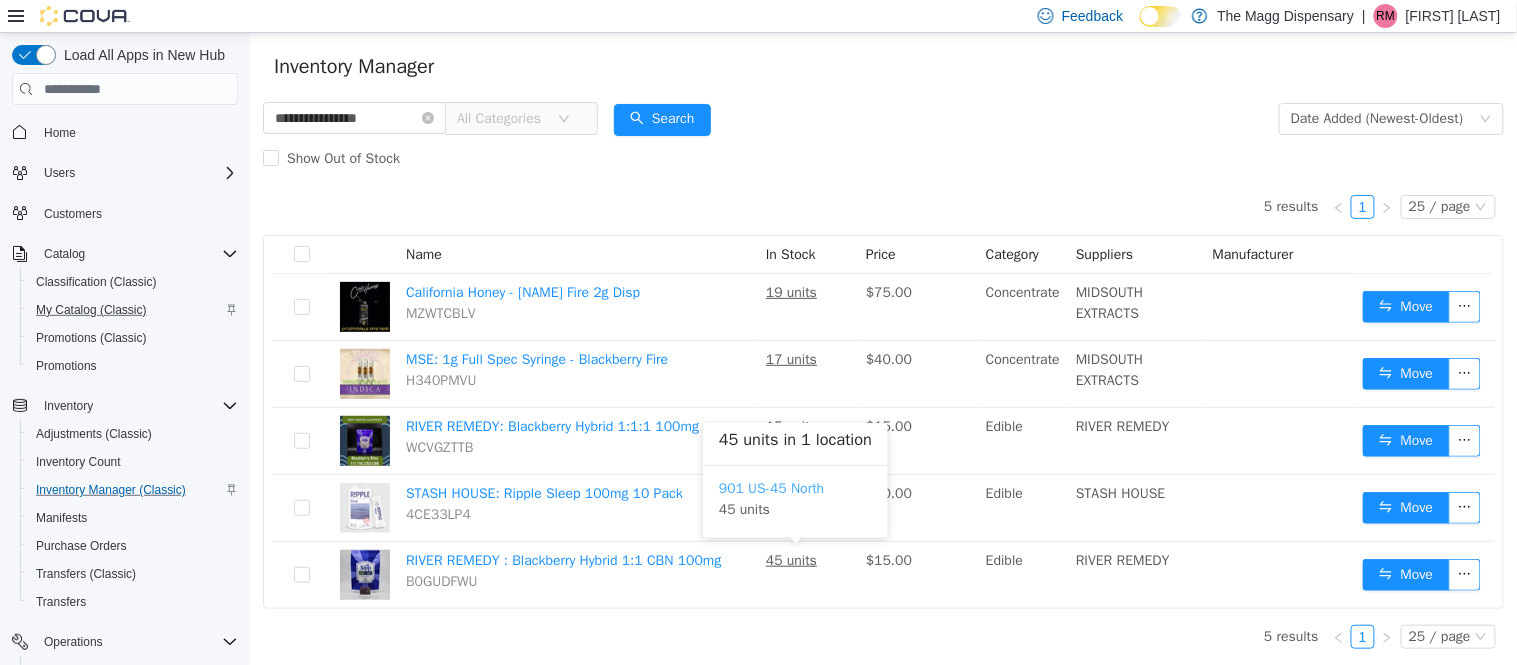 click on "901 US-45 North" at bounding box center (770, 488) 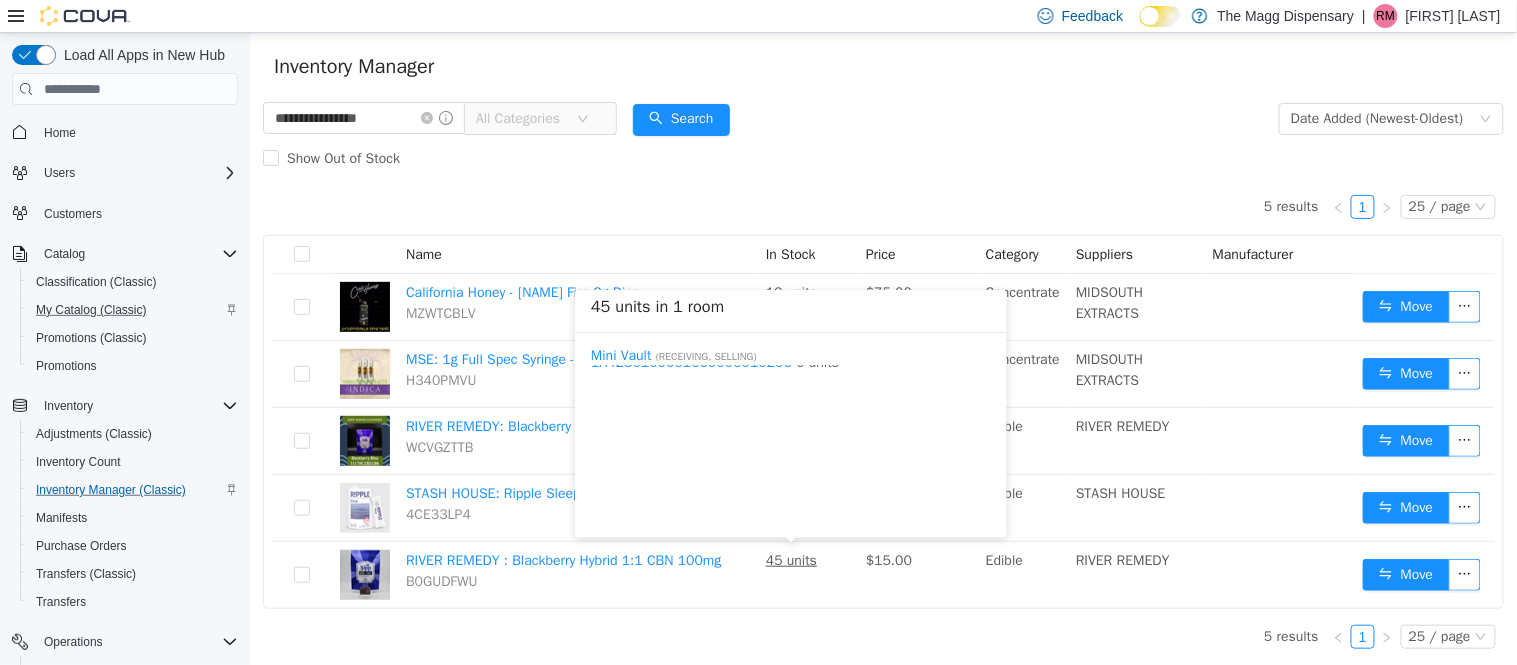 scroll, scrollTop: 0, scrollLeft: 0, axis: both 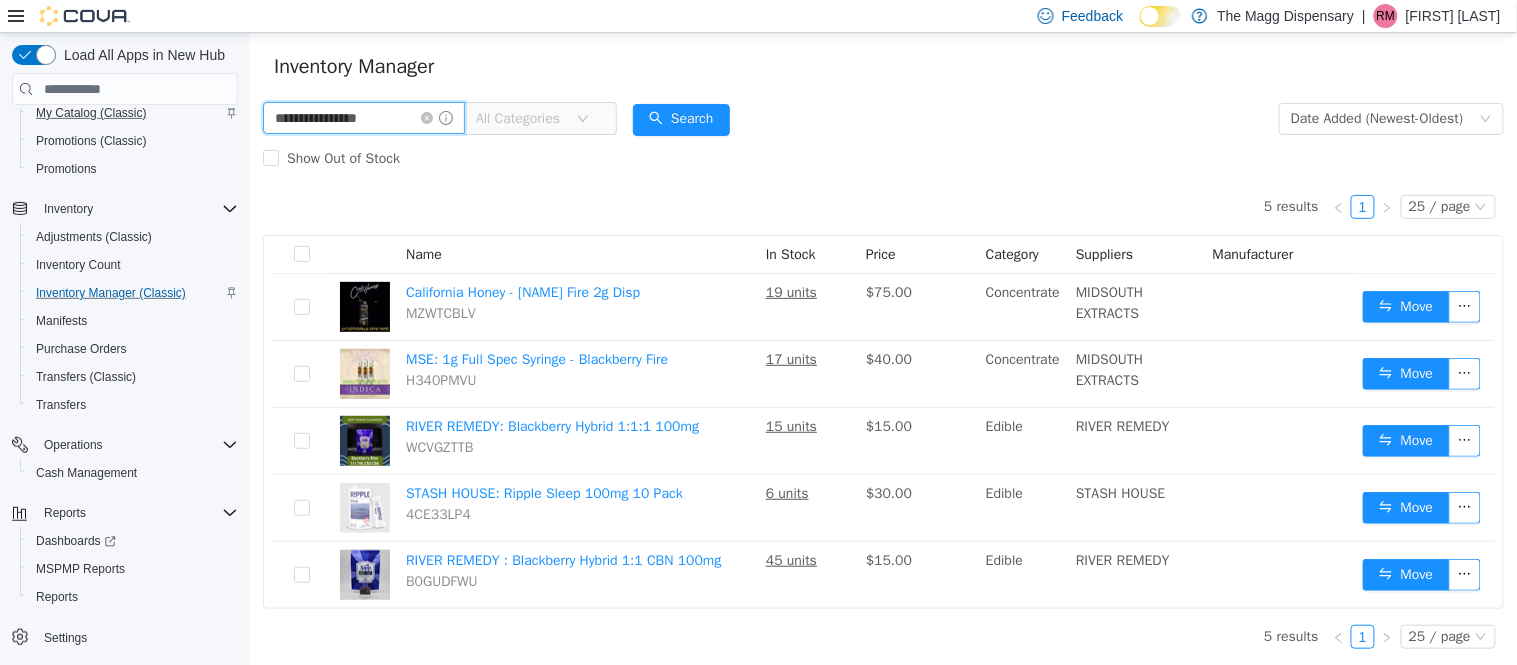 click on "**********" at bounding box center (363, 118) 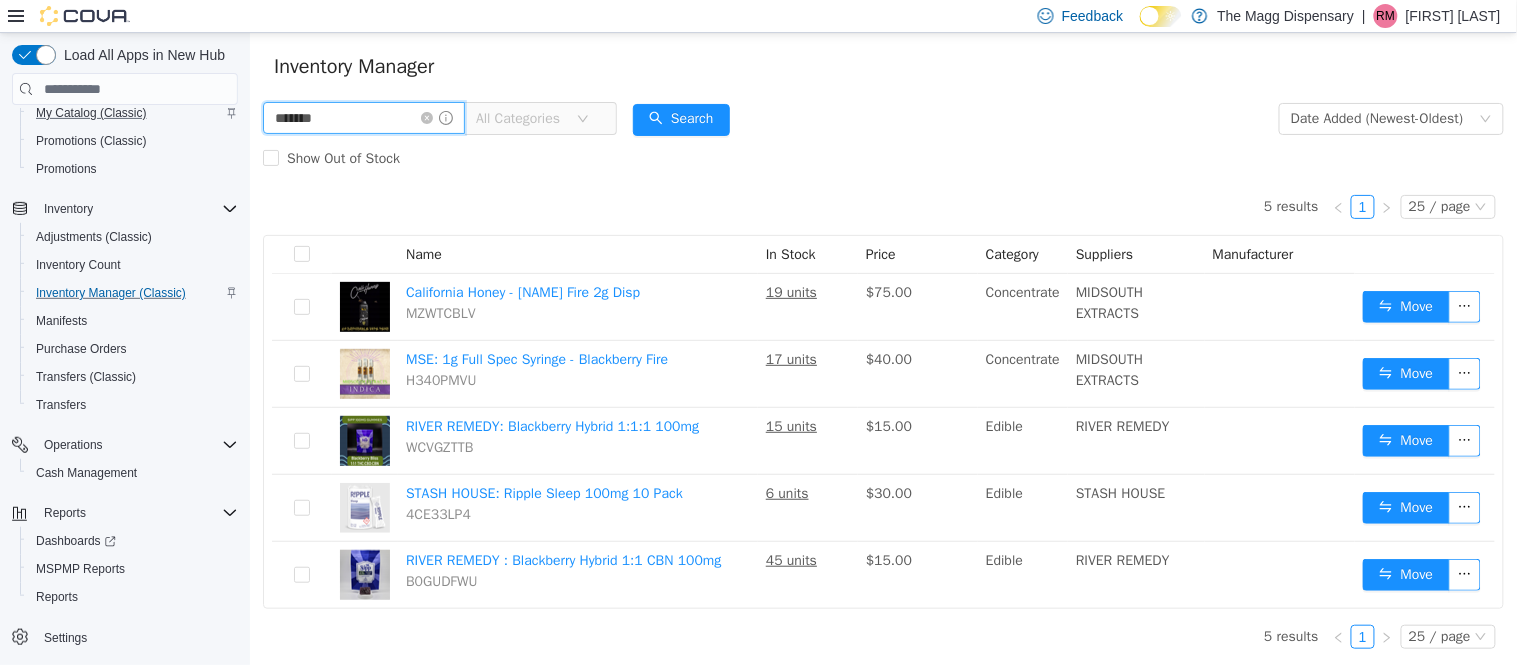 type on "*******" 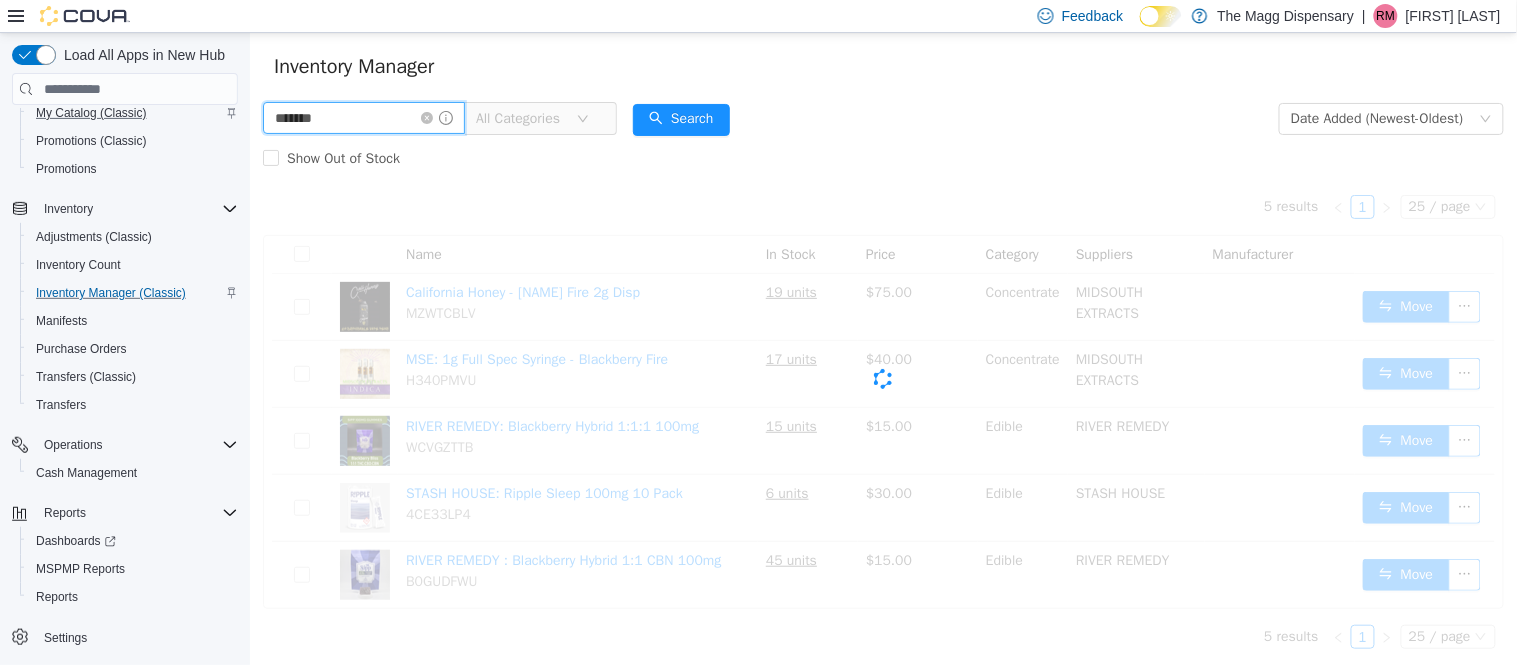 scroll, scrollTop: 0, scrollLeft: 0, axis: both 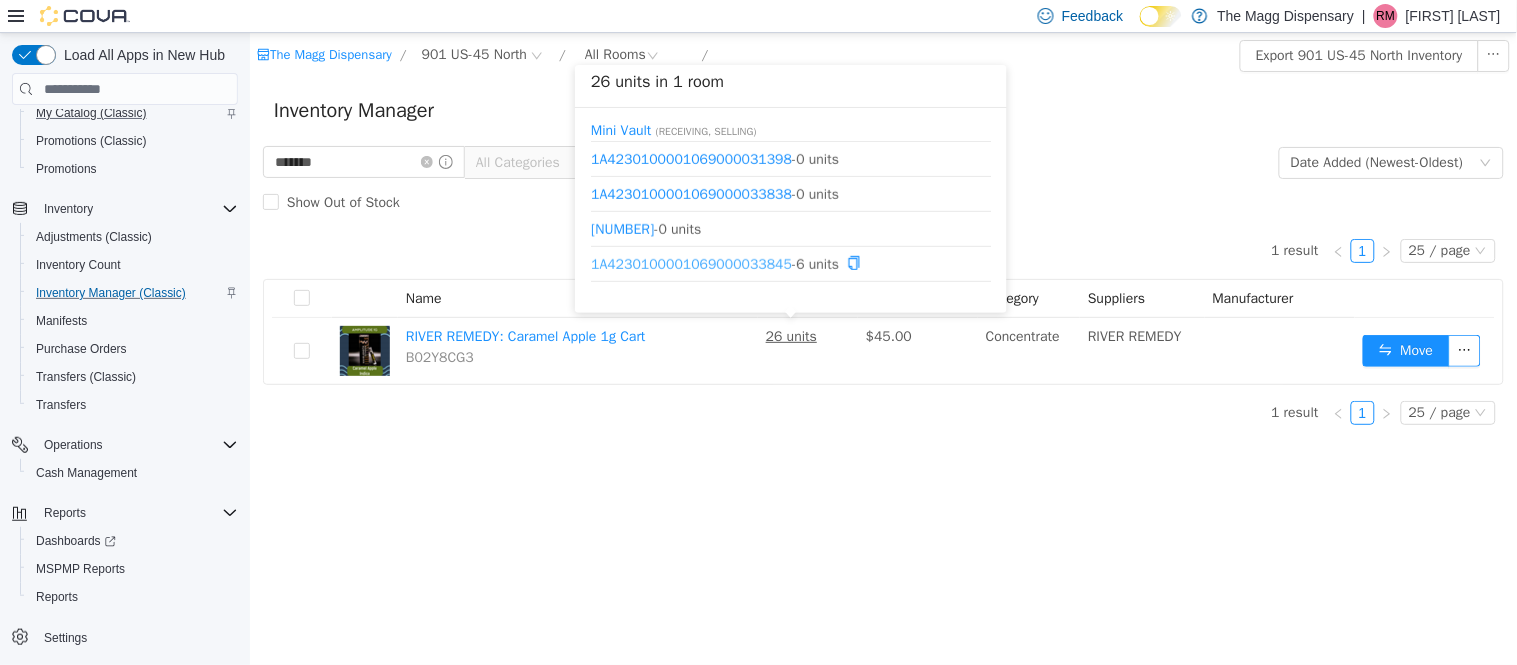 click on "1A4230100001069000033845" at bounding box center [690, 263] 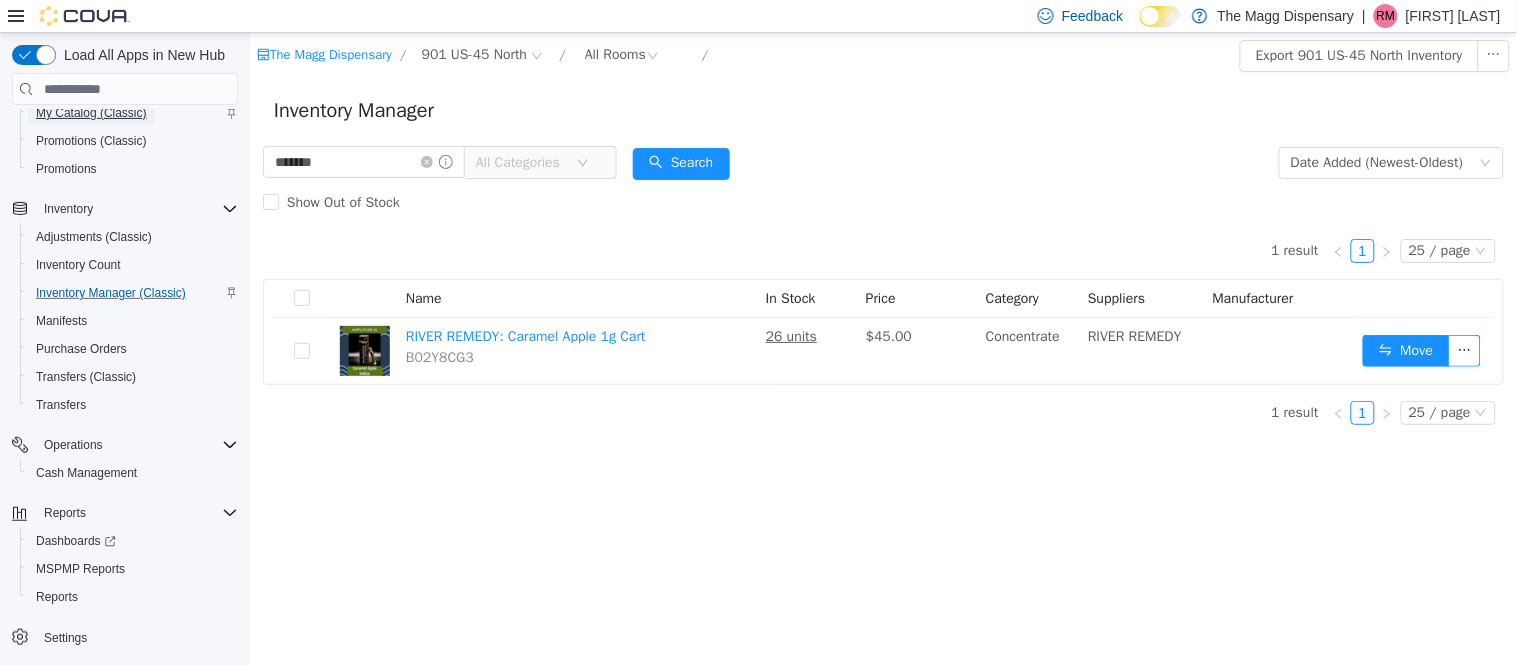 click on "My Catalog (Classic)" at bounding box center [91, 113] 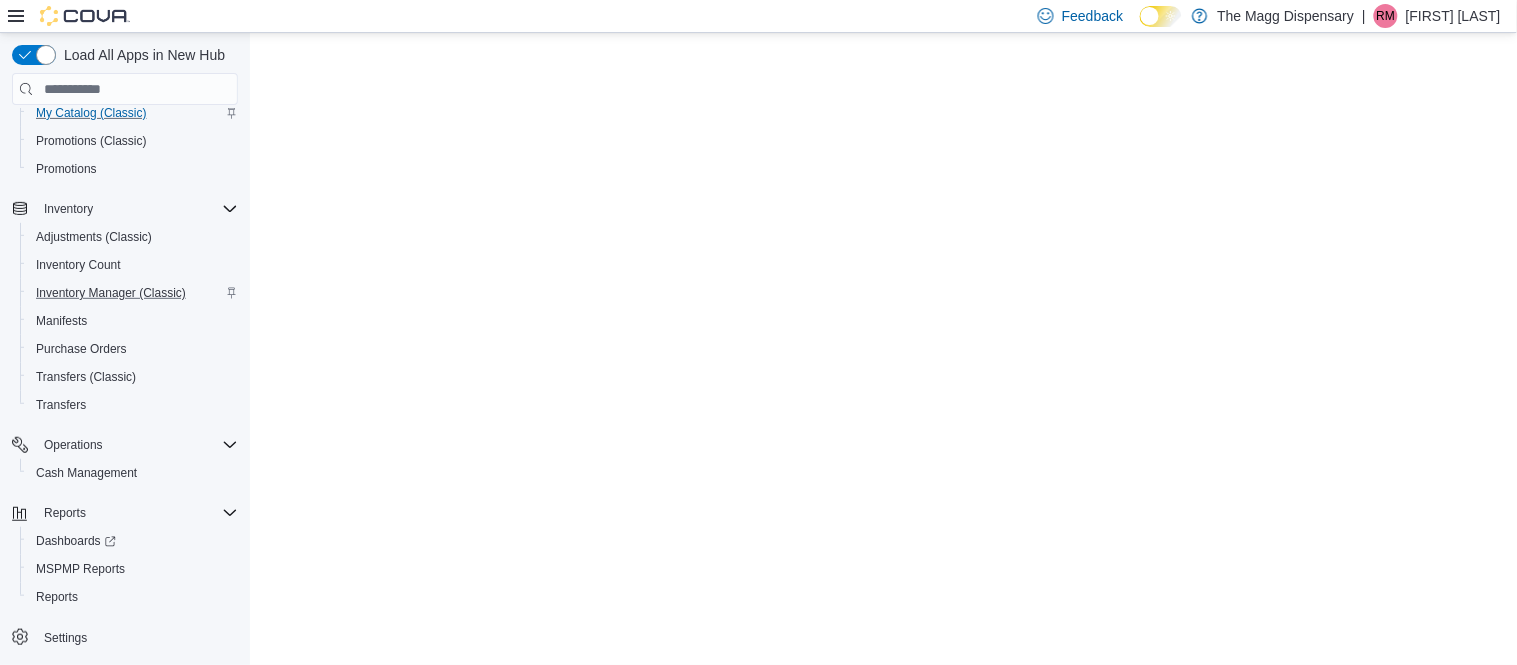 scroll, scrollTop: 0, scrollLeft: 0, axis: both 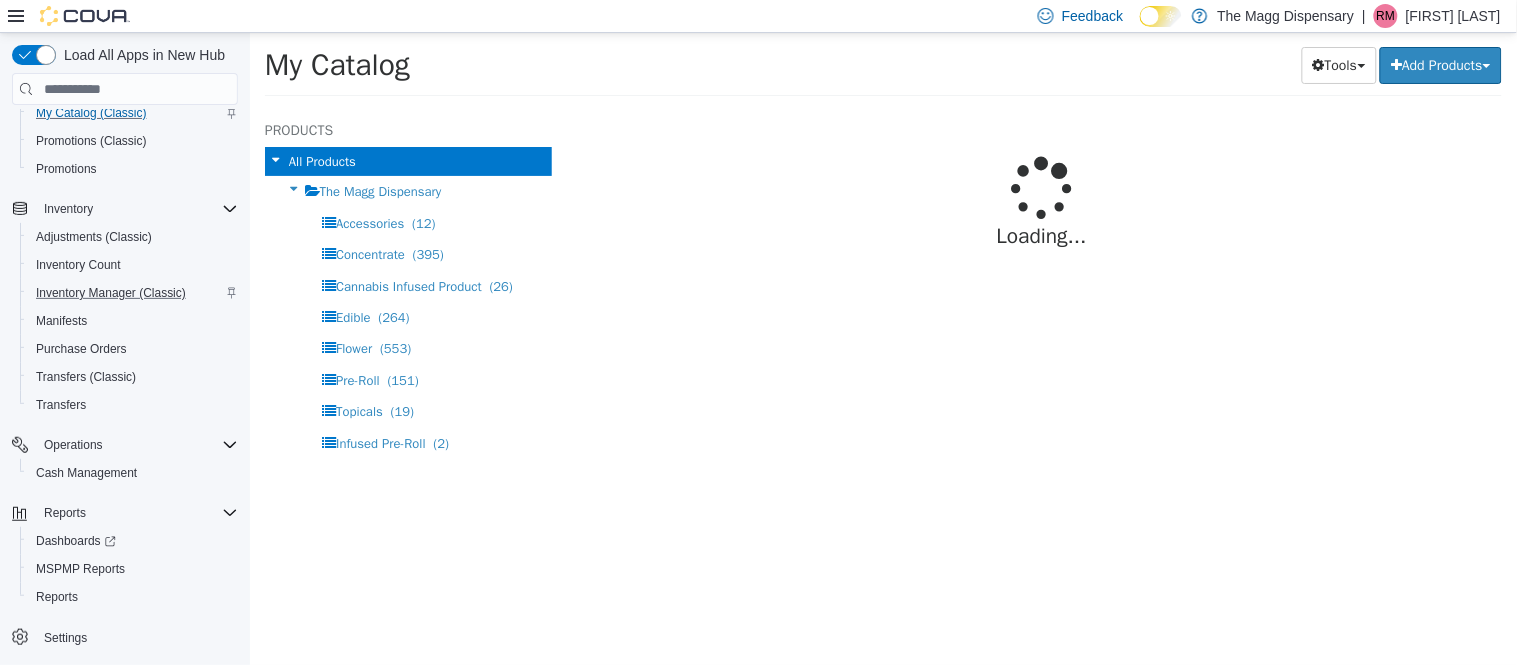 select on "**********" 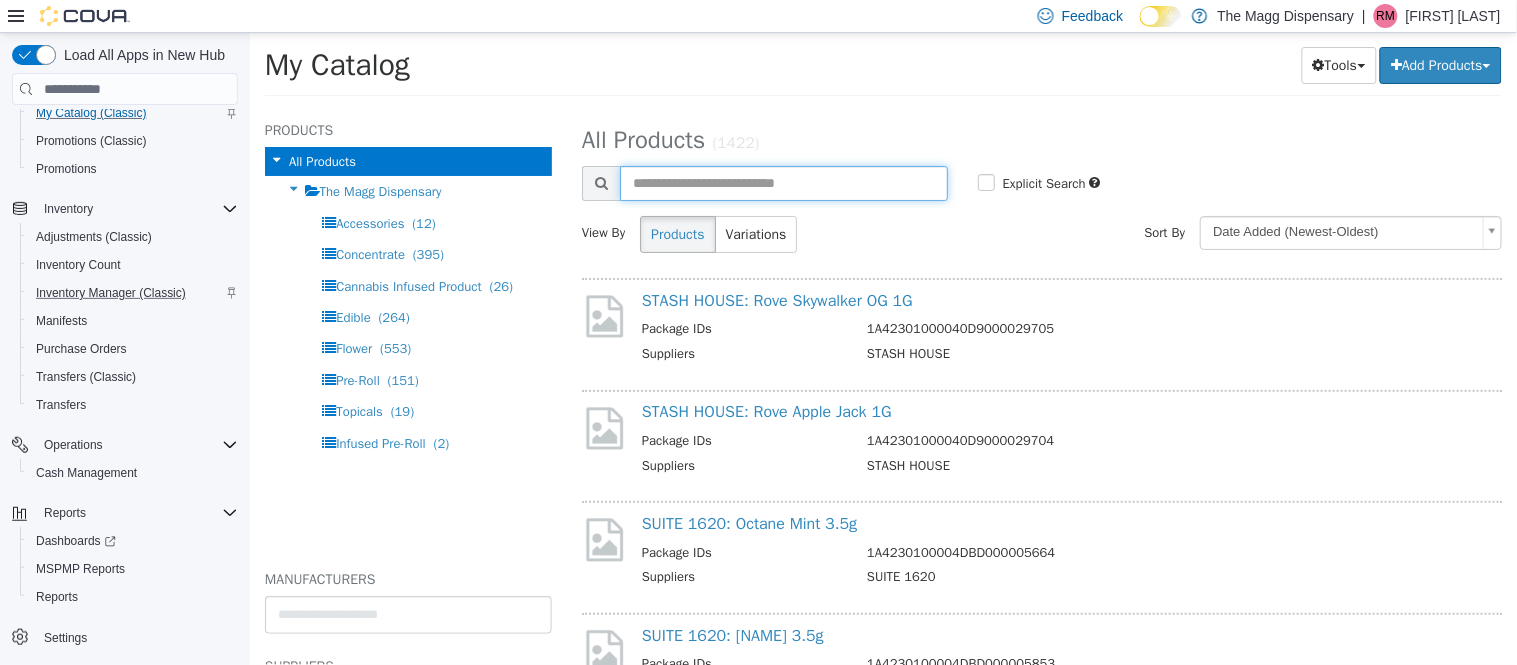 click at bounding box center [783, 183] 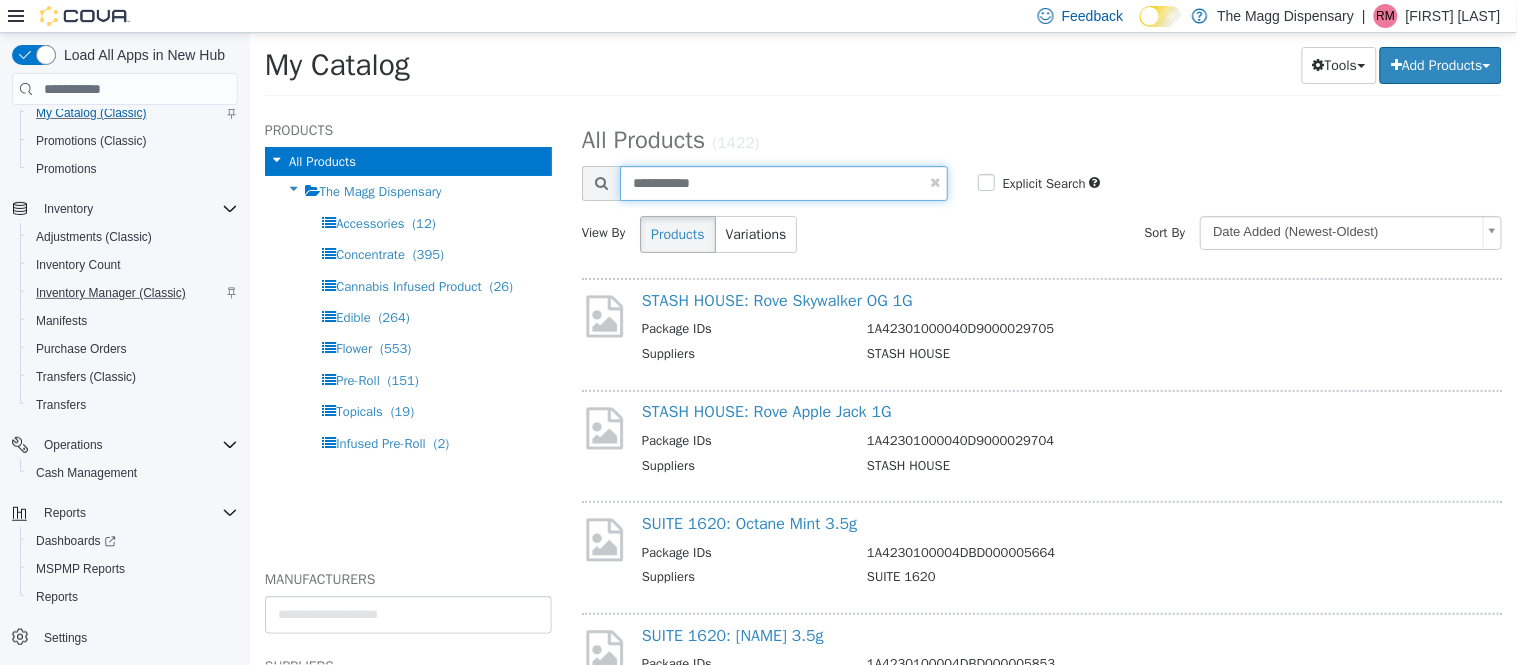 type on "**********" 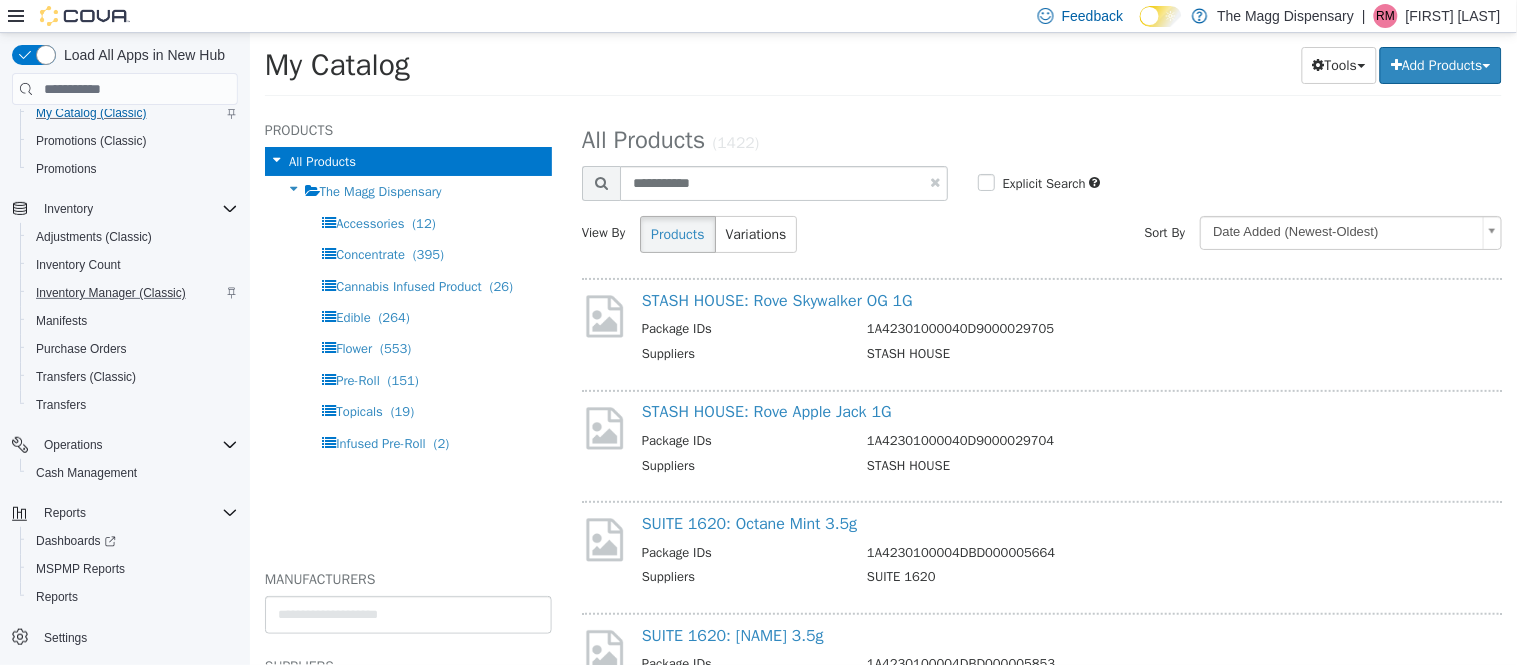 select on "**********" 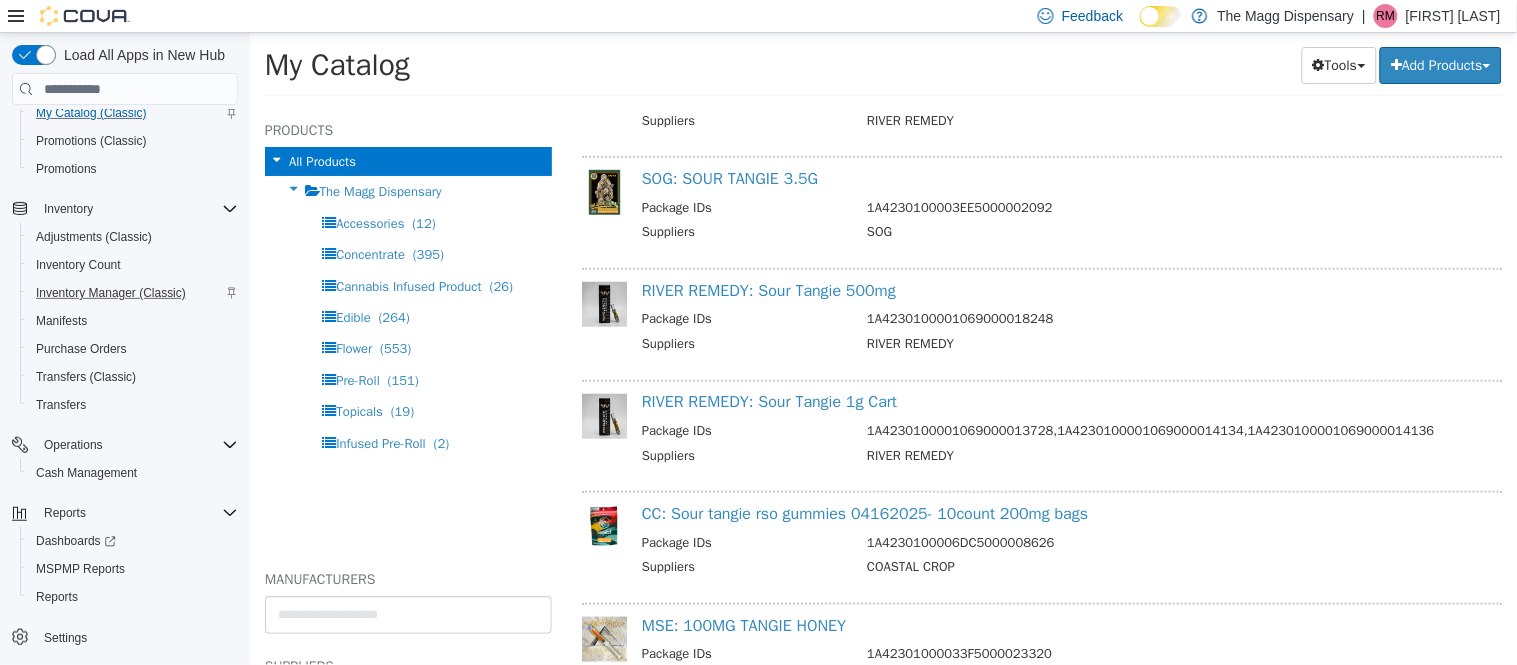 scroll, scrollTop: 353, scrollLeft: 0, axis: vertical 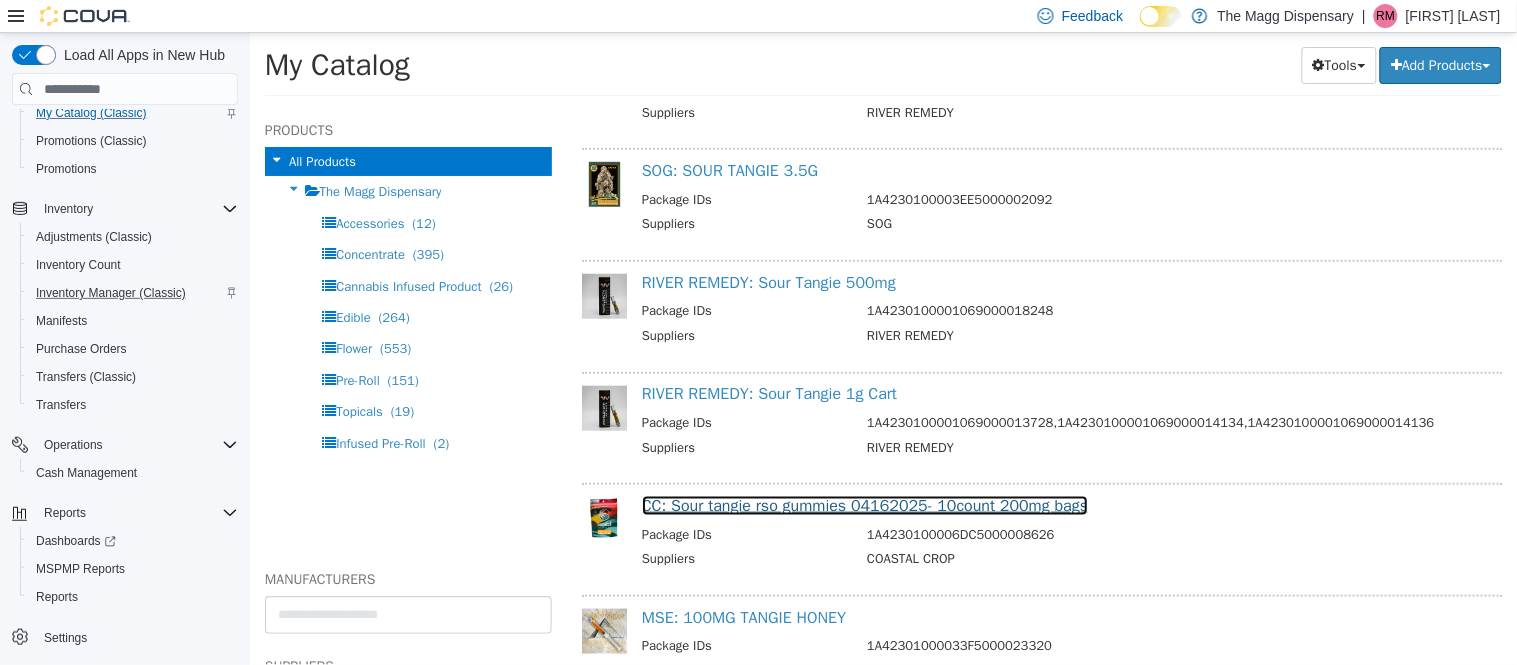 click on "CC: Sour tangie rso gummies 04162025- 10count 200mg bags" at bounding box center [864, 506] 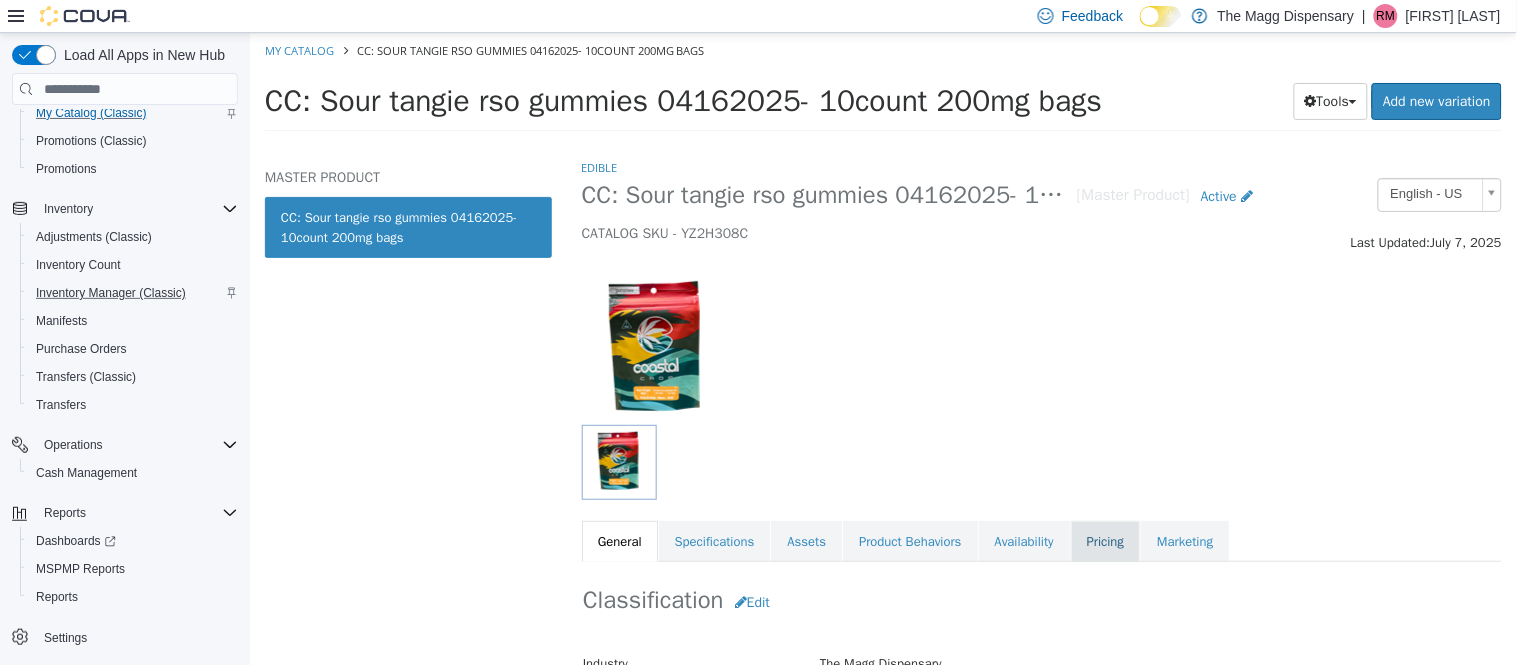 click on "Pricing" at bounding box center (1104, 542) 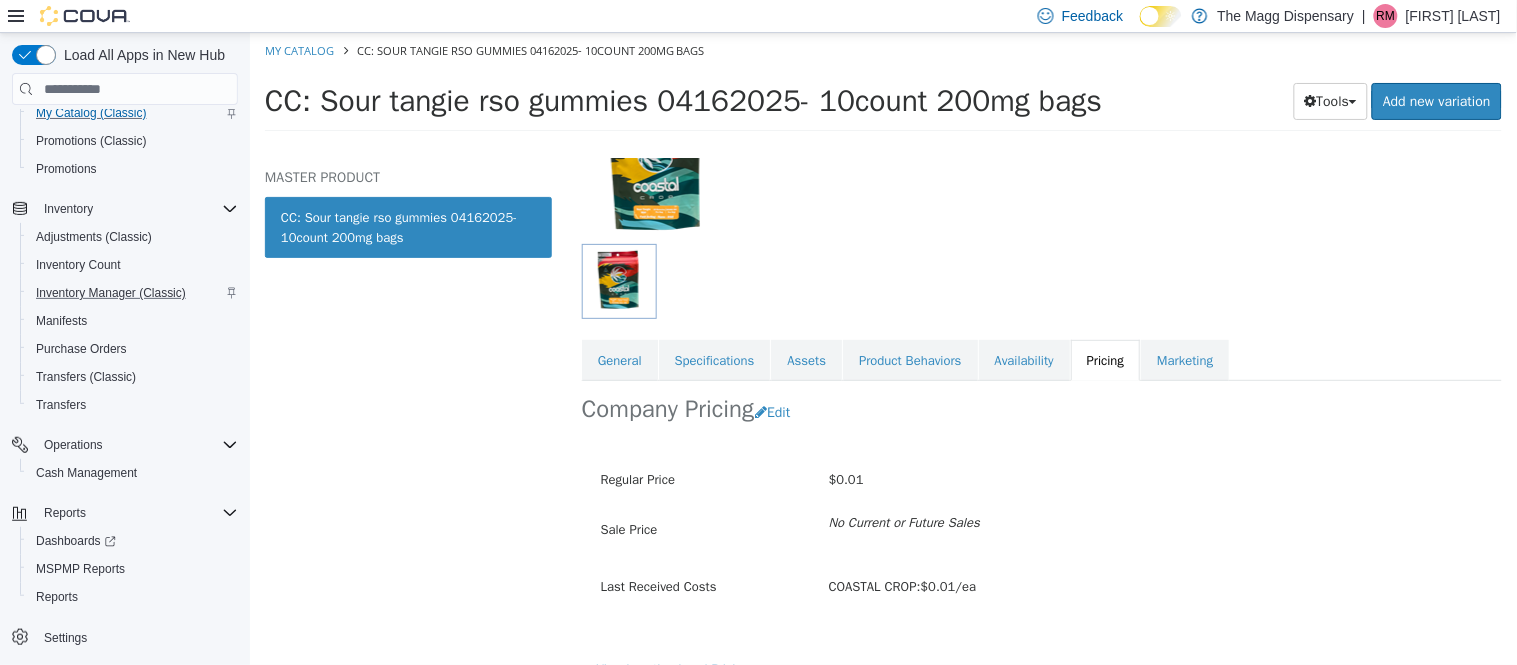 scroll, scrollTop: 184, scrollLeft: 0, axis: vertical 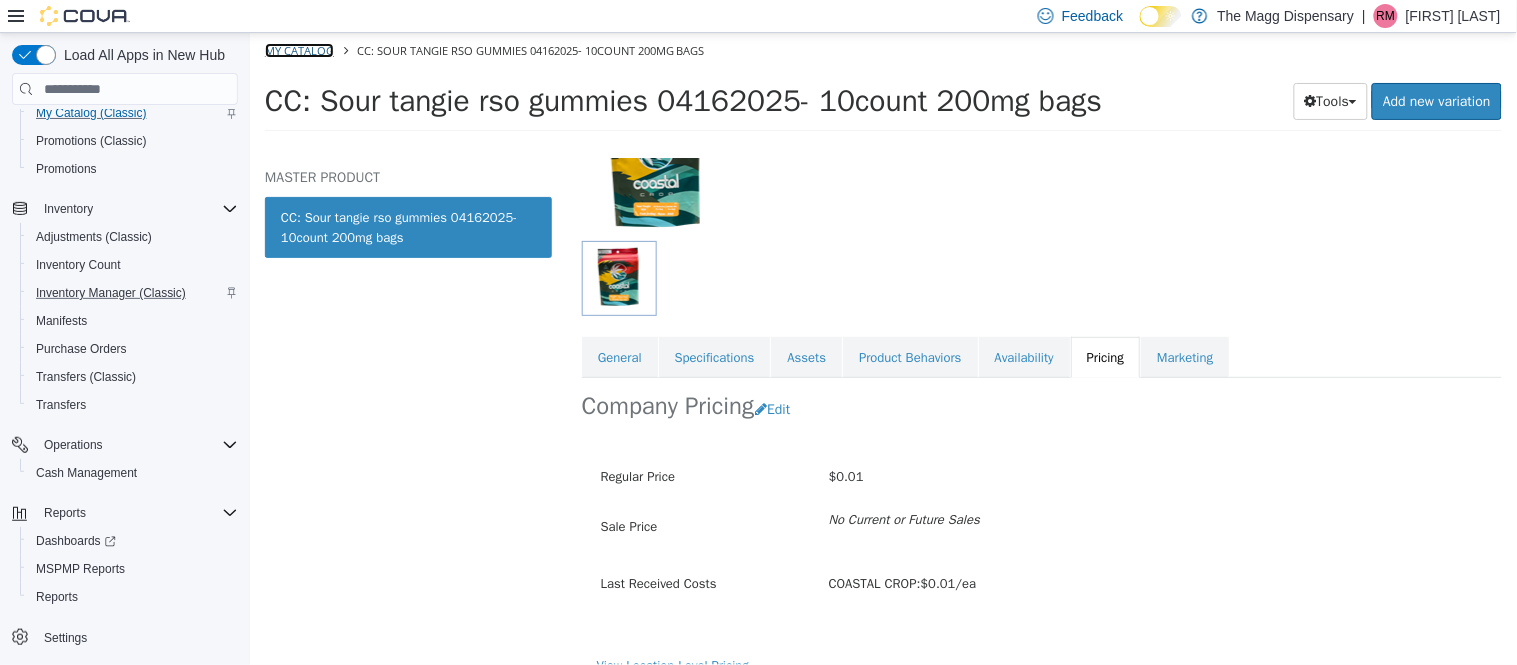 click on "My Catalog" at bounding box center [298, 50] 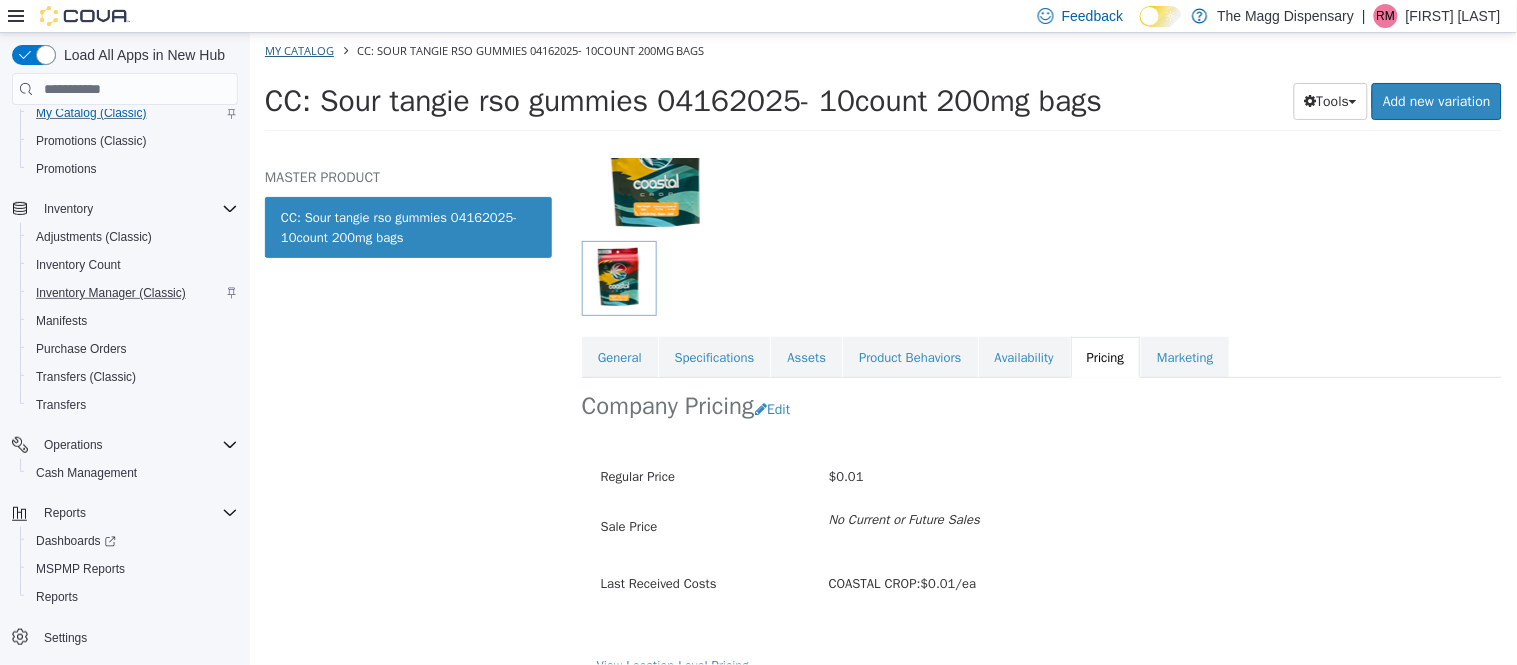 select on "**********" 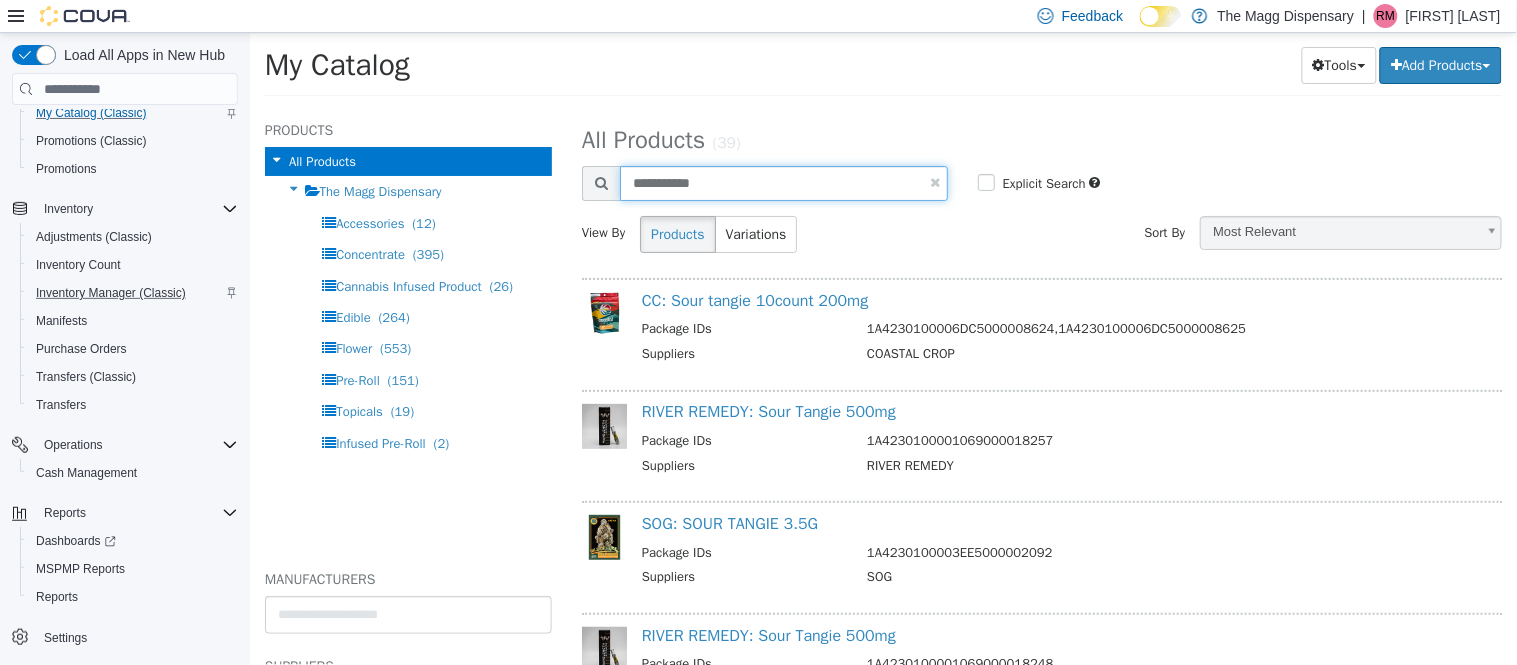 click on "**********" at bounding box center (783, 183) 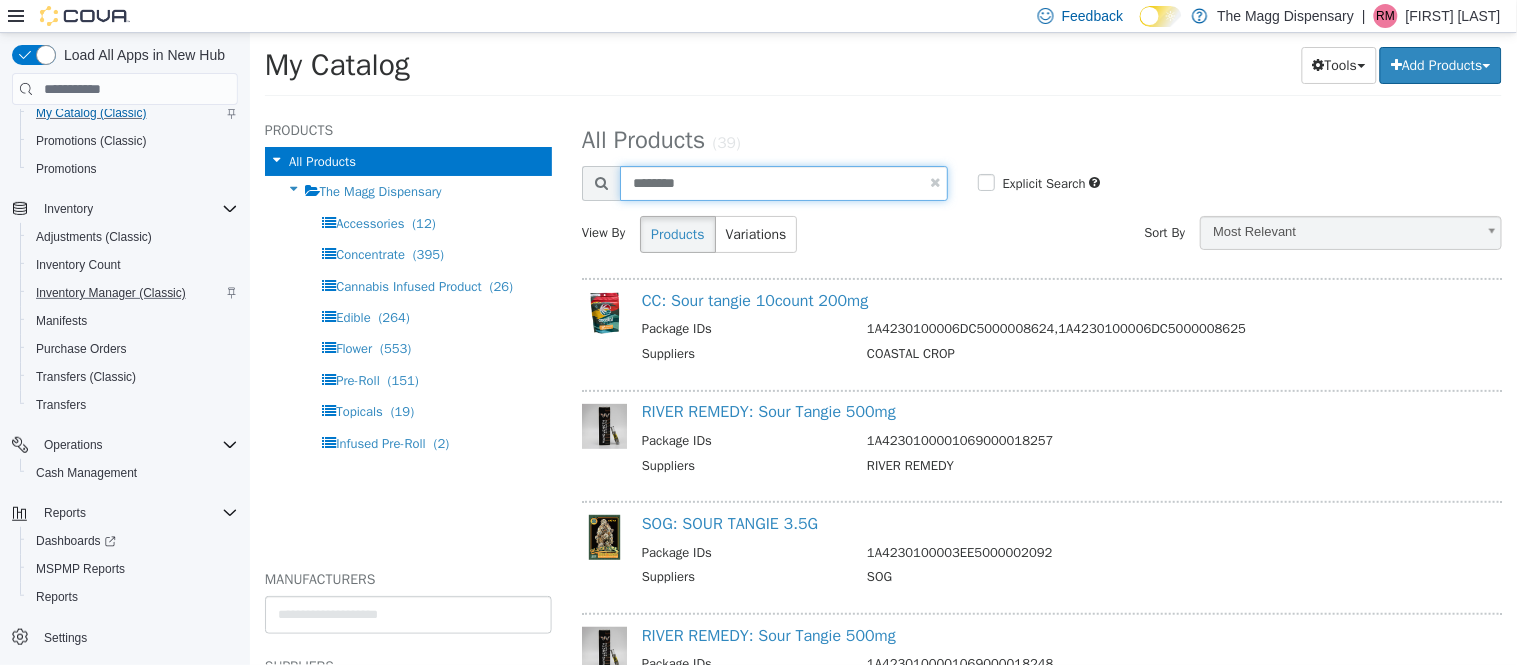 type on "********" 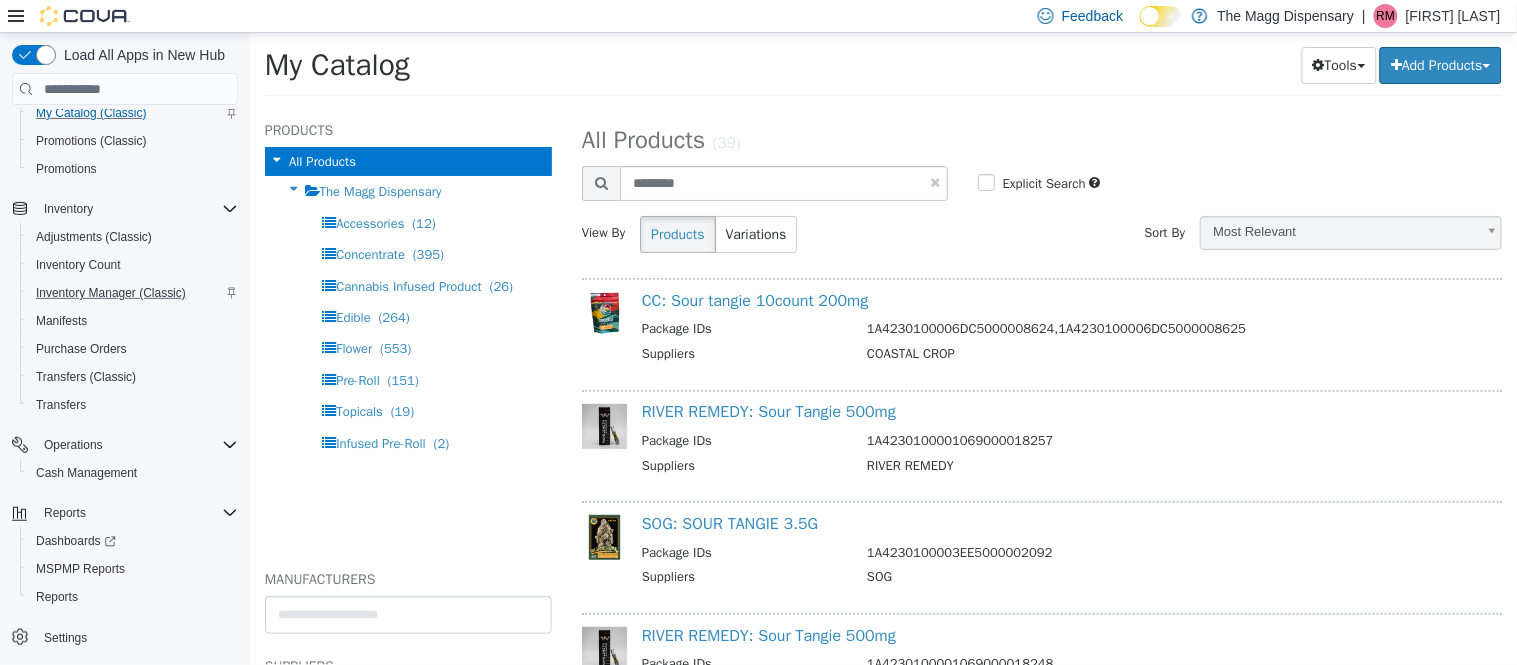 select on "**********" 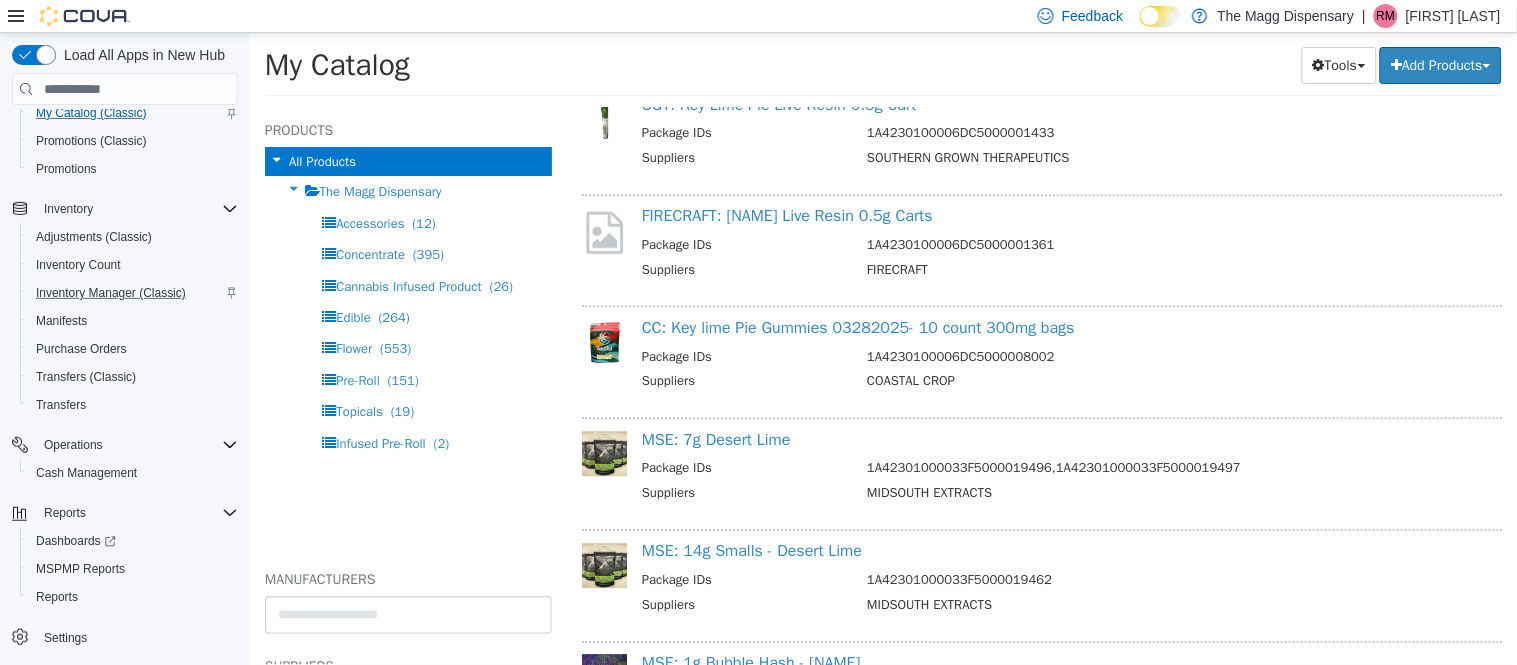 scroll, scrollTop: 1197, scrollLeft: 0, axis: vertical 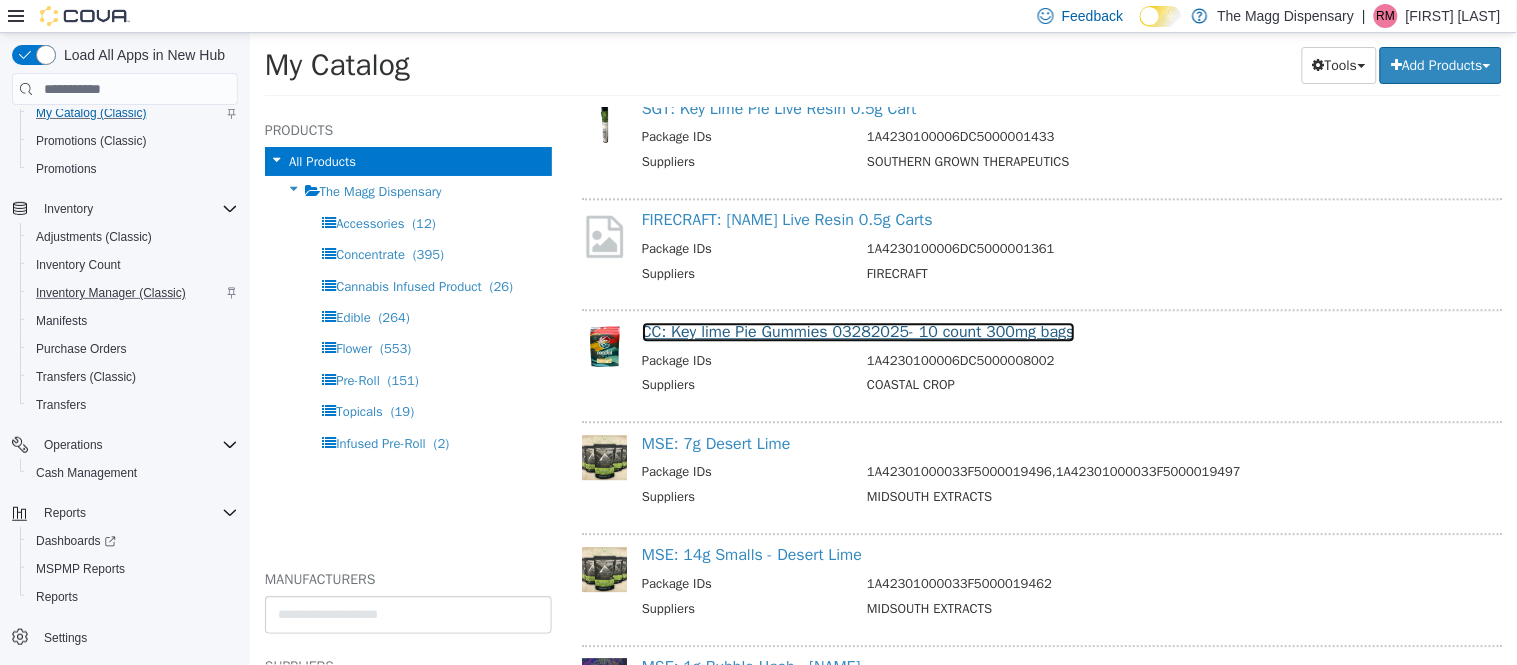 click on "CC: Key lime Pie Gummies 03282025- 10 count 300mg bags" at bounding box center (857, 332) 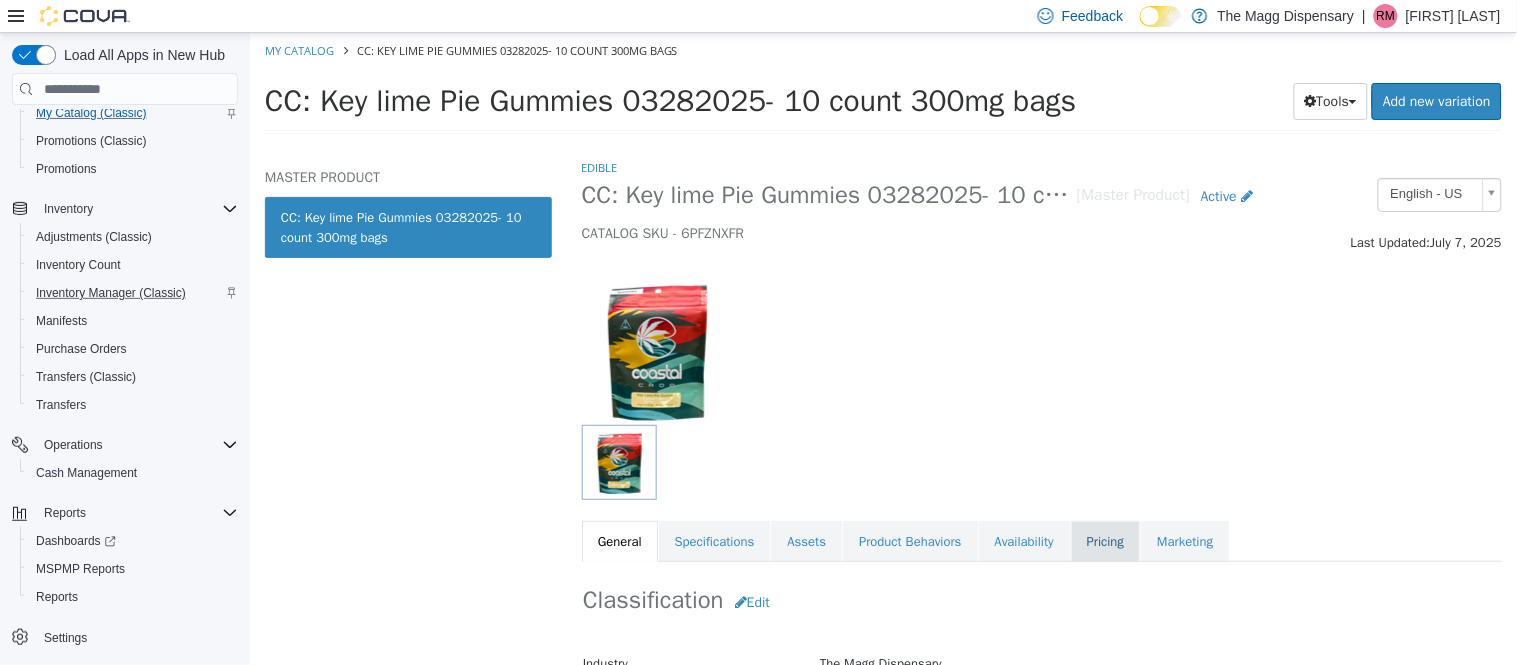 click on "Pricing" at bounding box center [1104, 542] 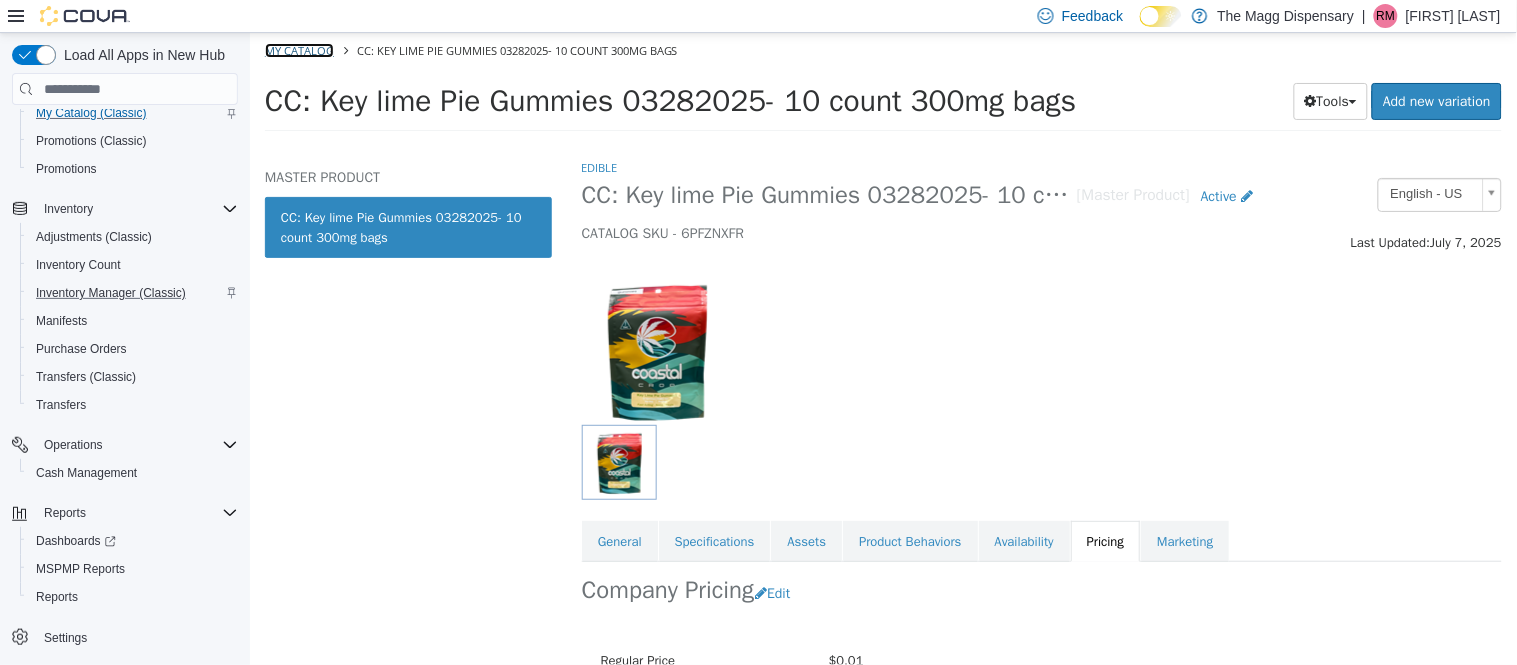 click on "My Catalog" at bounding box center (298, 50) 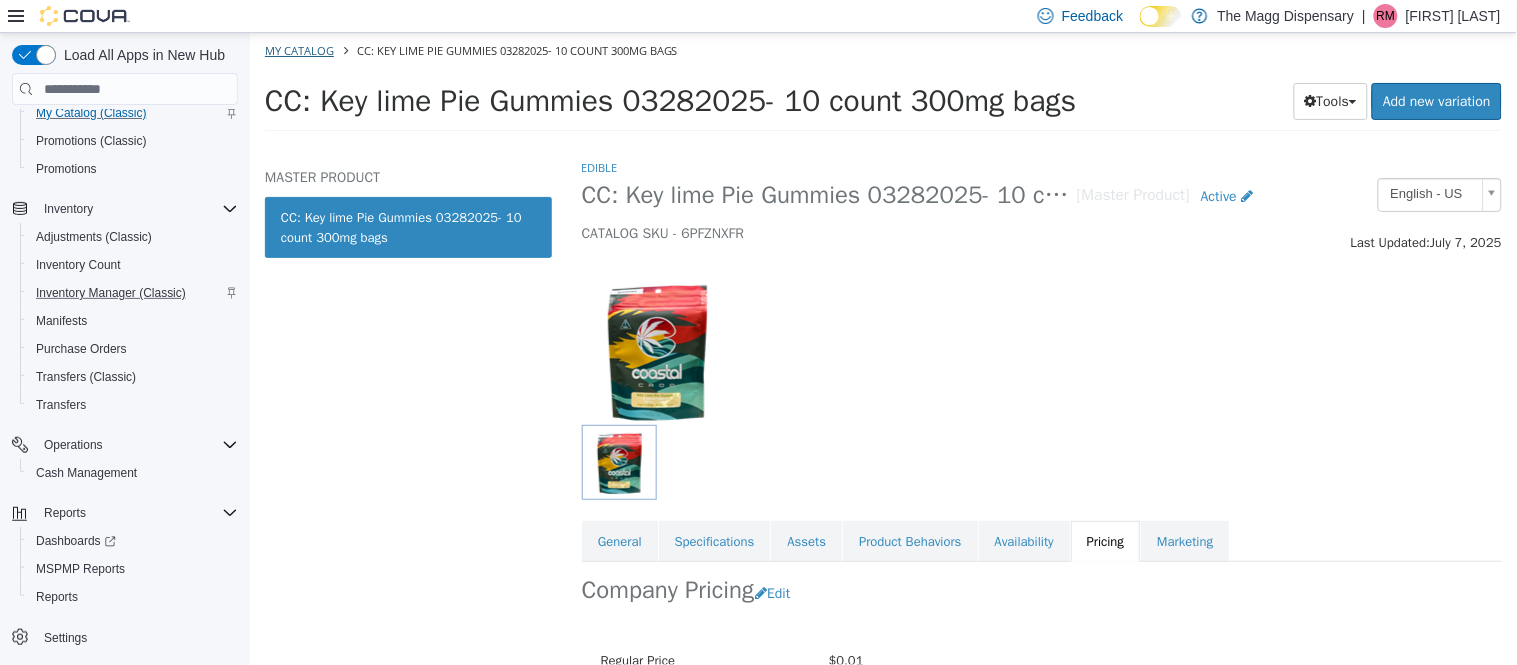 select on "**********" 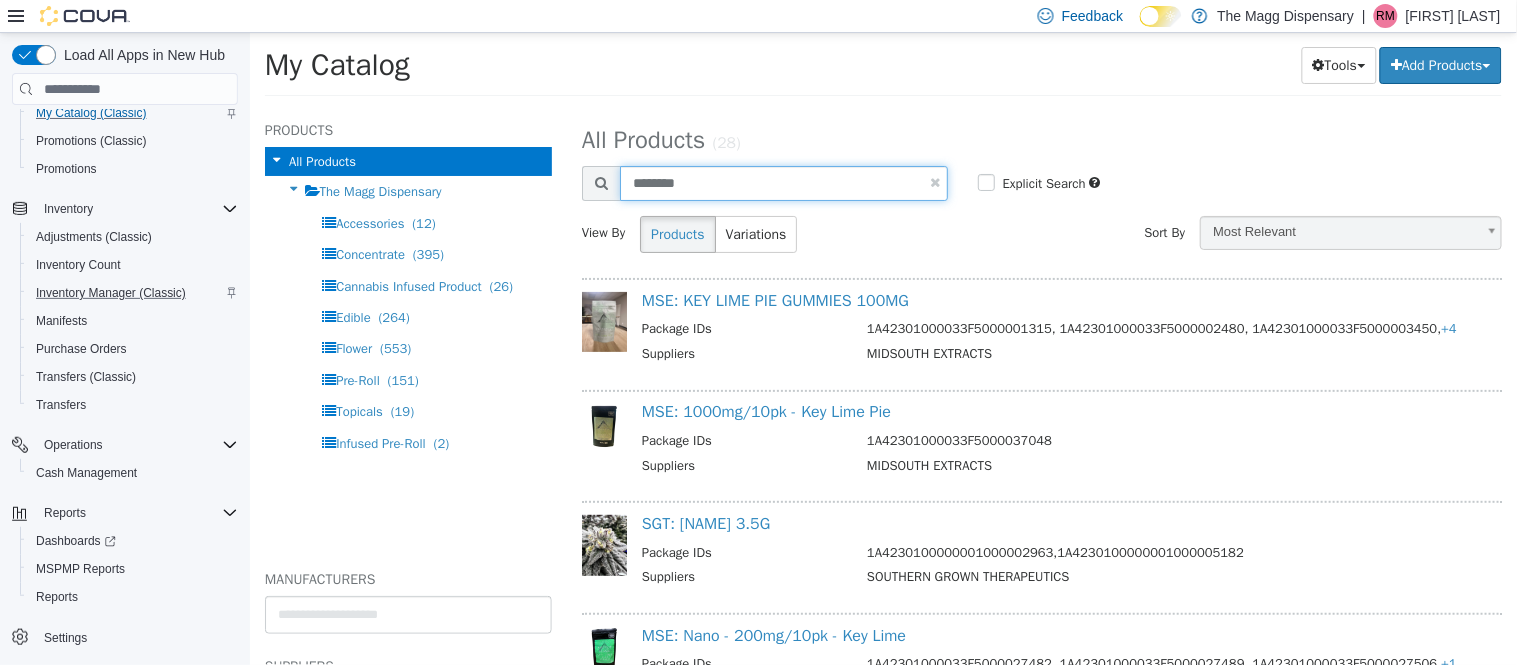 click on "********" at bounding box center [783, 183] 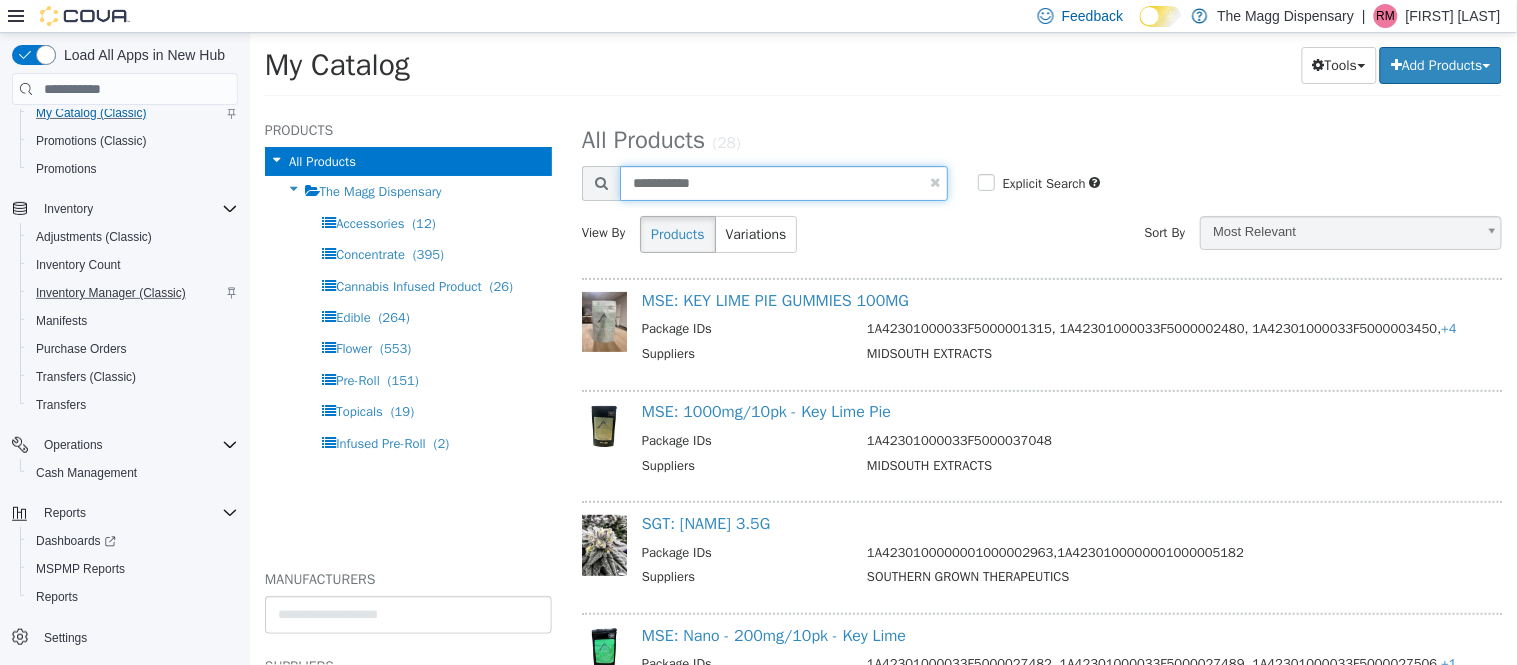 type on "**********" 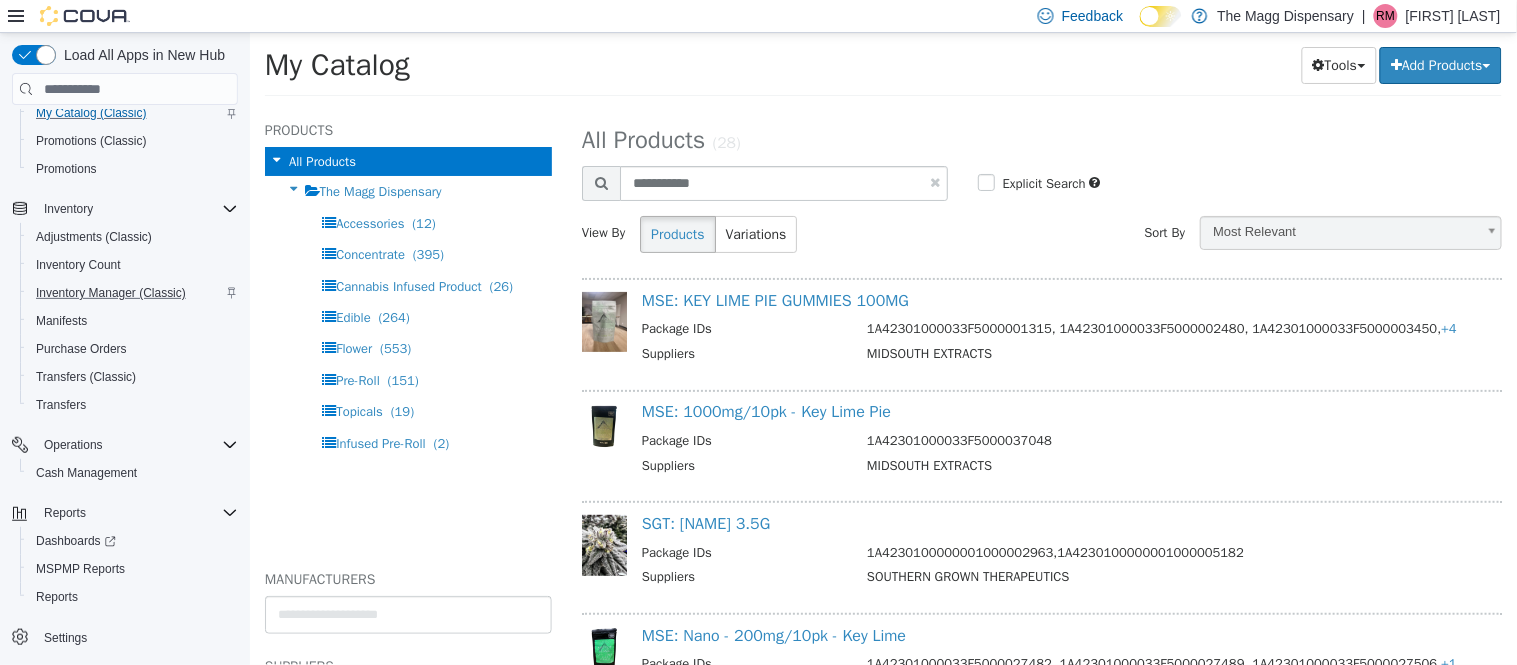 select on "**********" 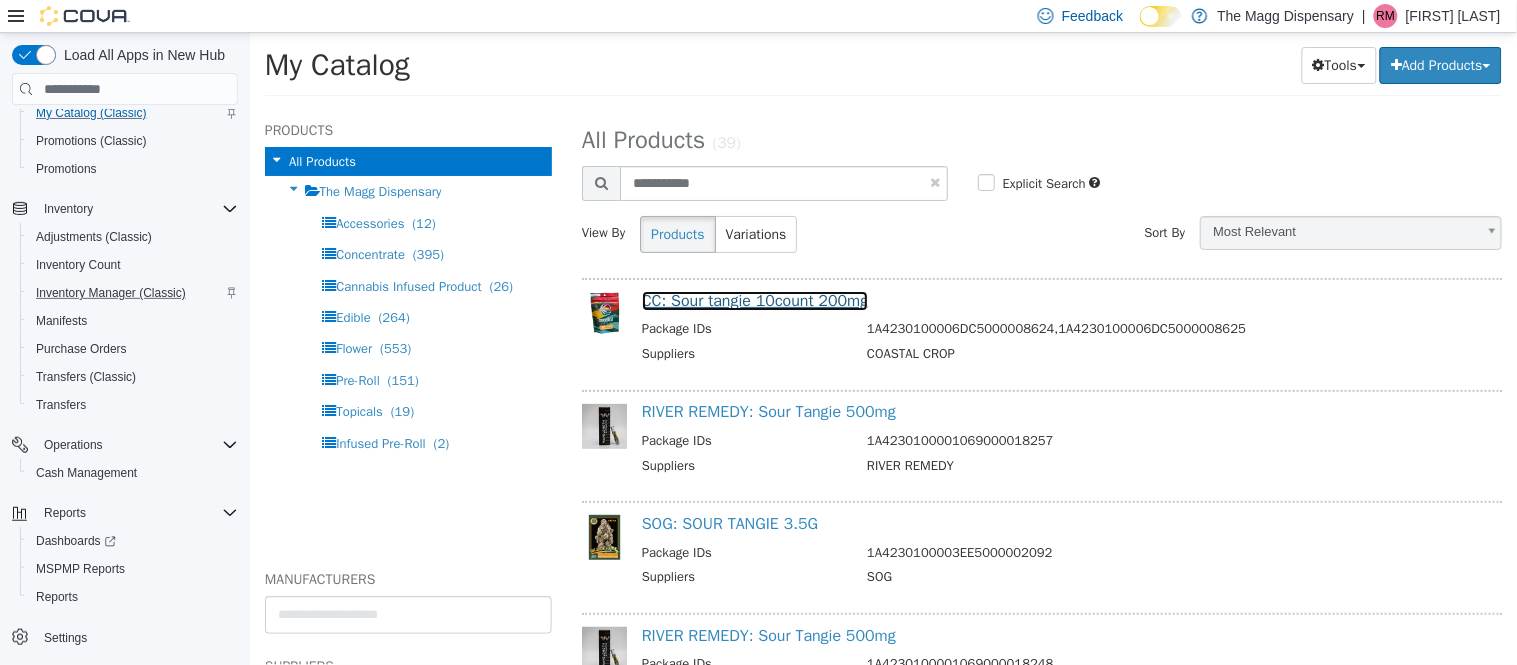 click on "CC: Sour tangie 10count 200mg" at bounding box center (754, 301) 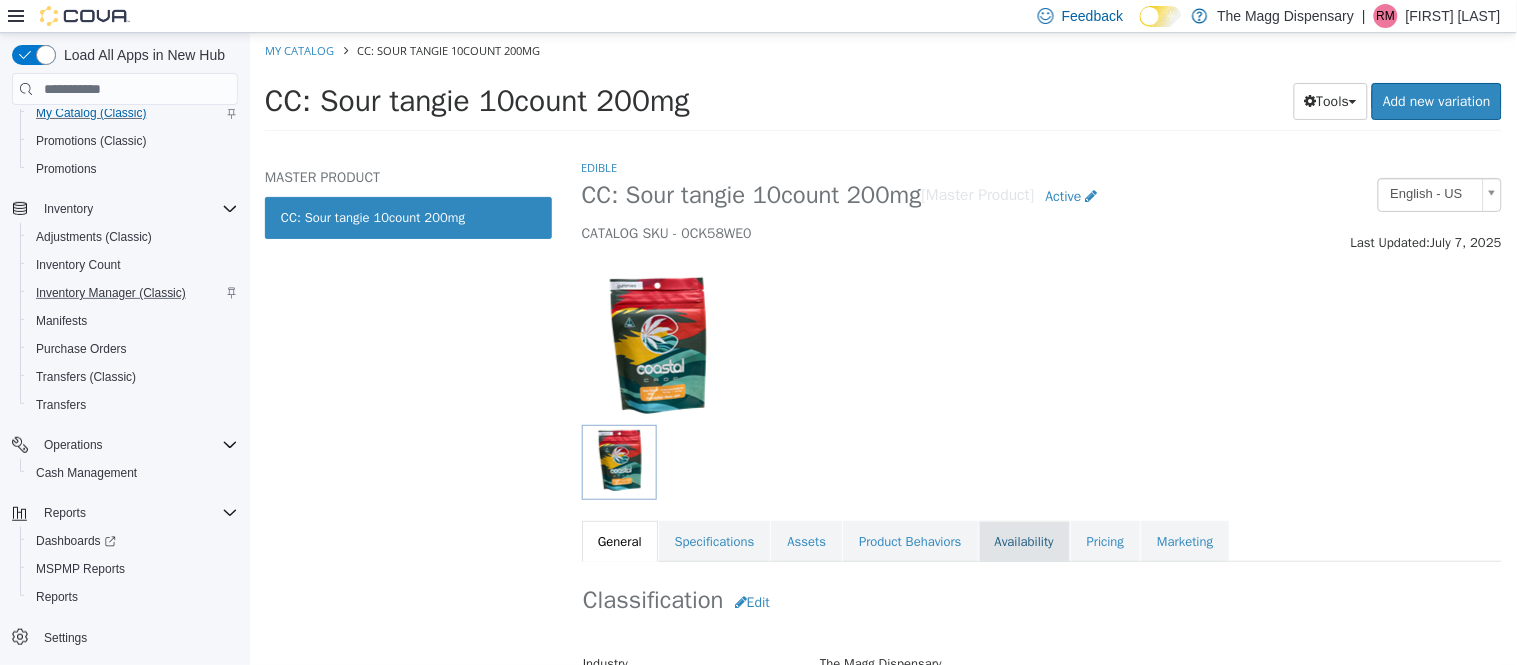 click on "Availability" at bounding box center (1023, 542) 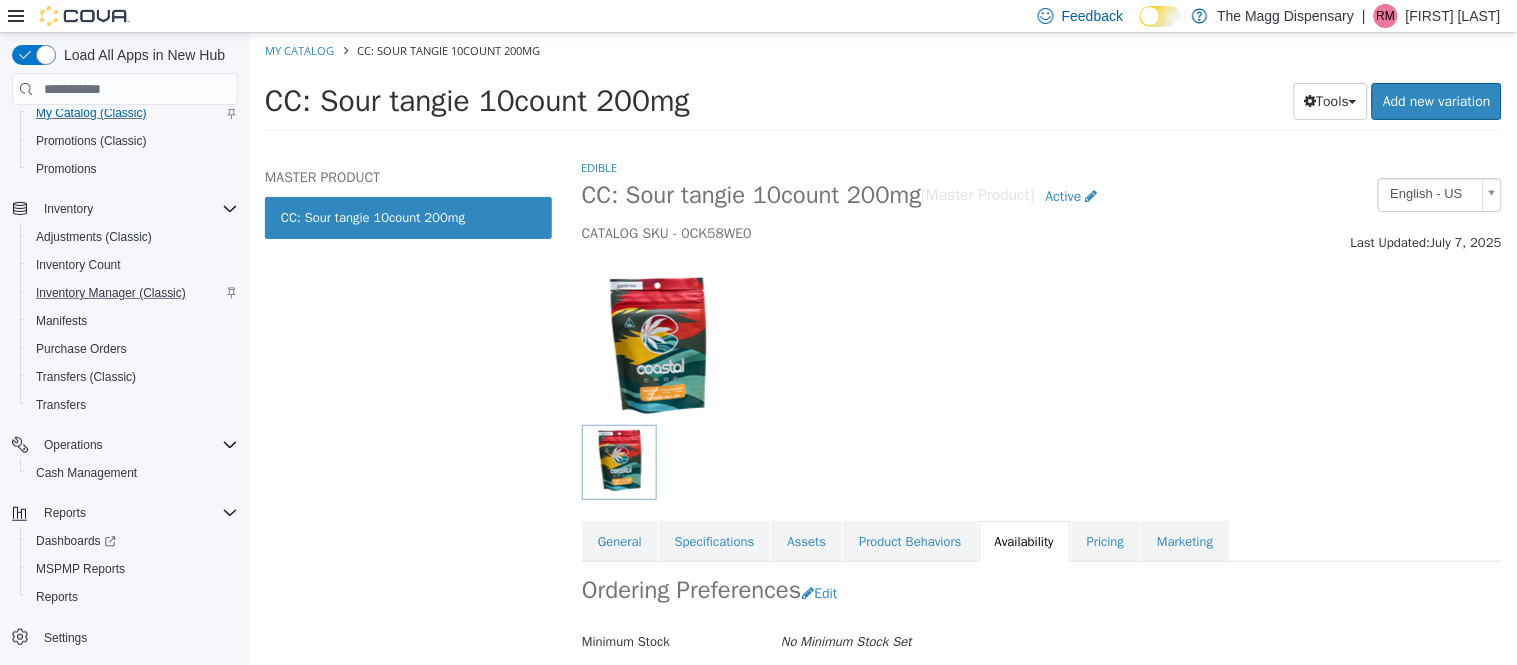 scroll, scrollTop: 216, scrollLeft: 0, axis: vertical 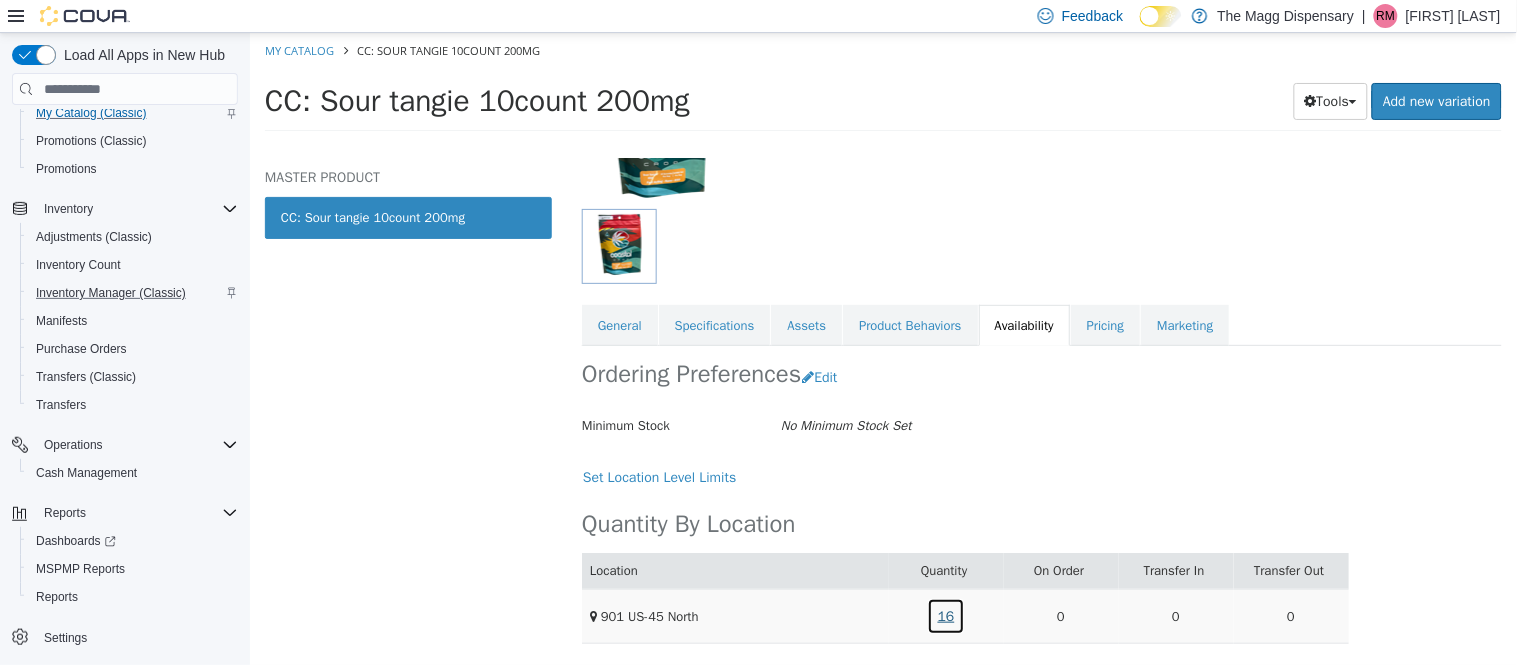 click on "16" at bounding box center [945, 616] 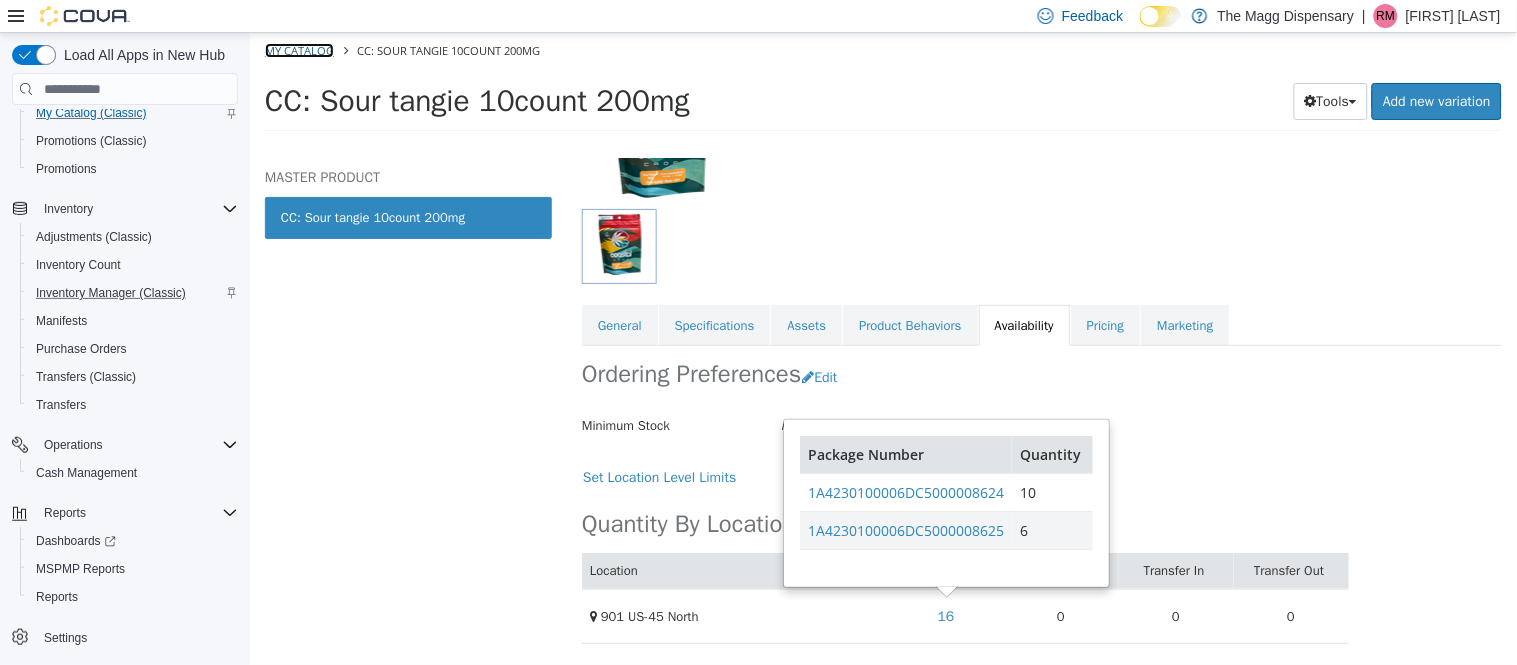 click on "My Catalog" at bounding box center (298, 50) 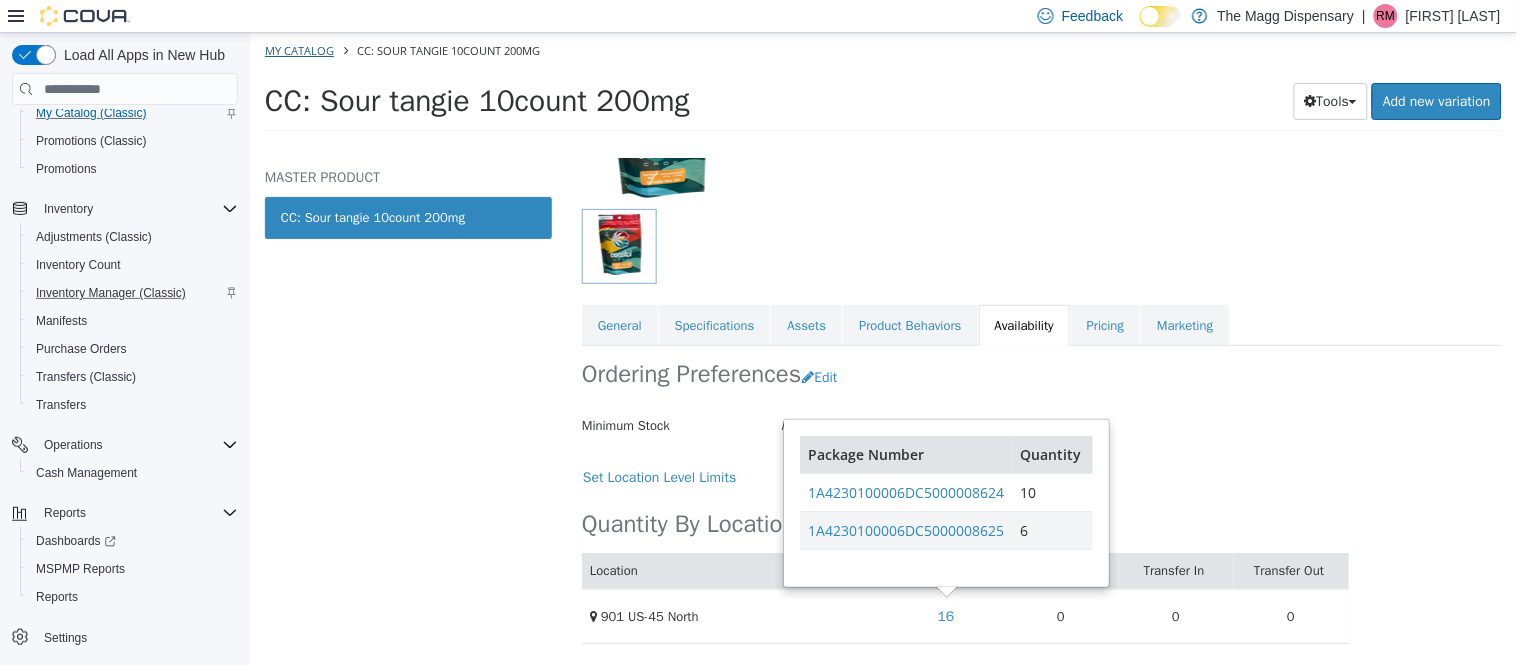 select on "**********" 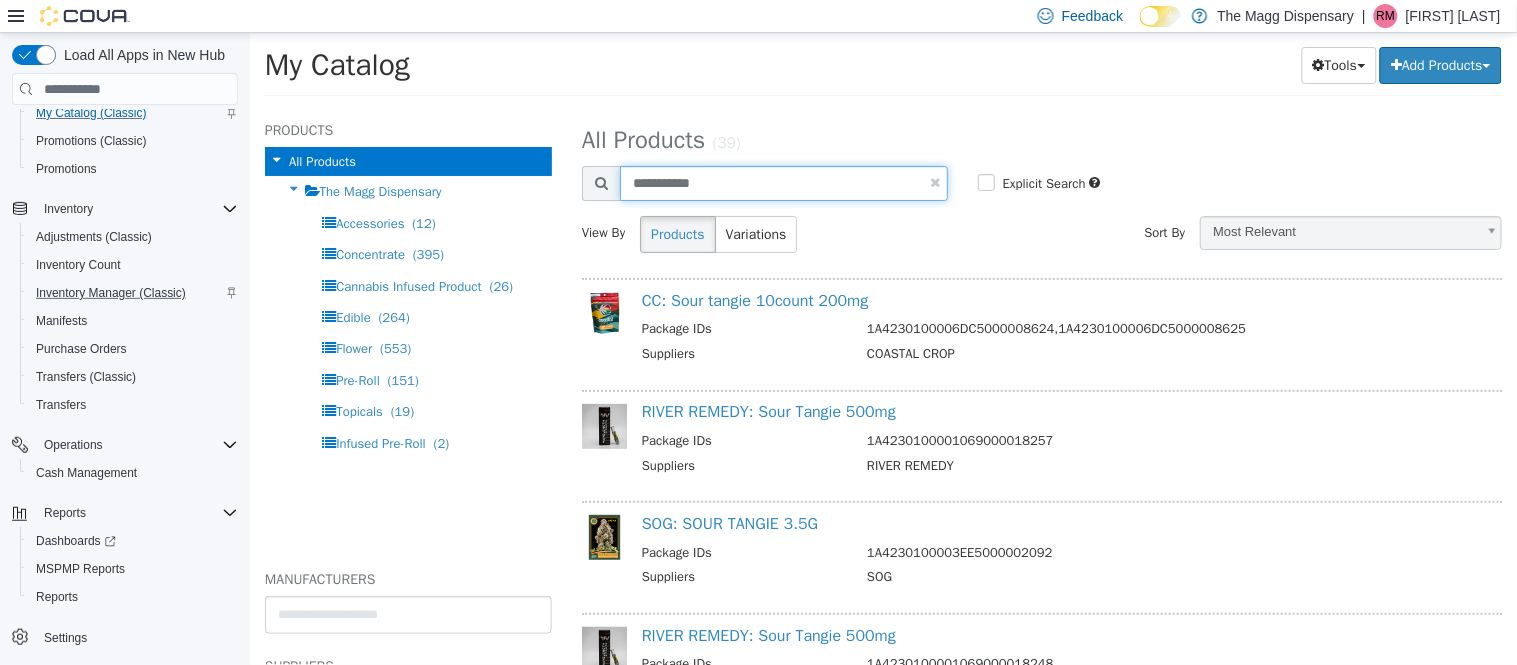 click on "**********" at bounding box center (783, 183) 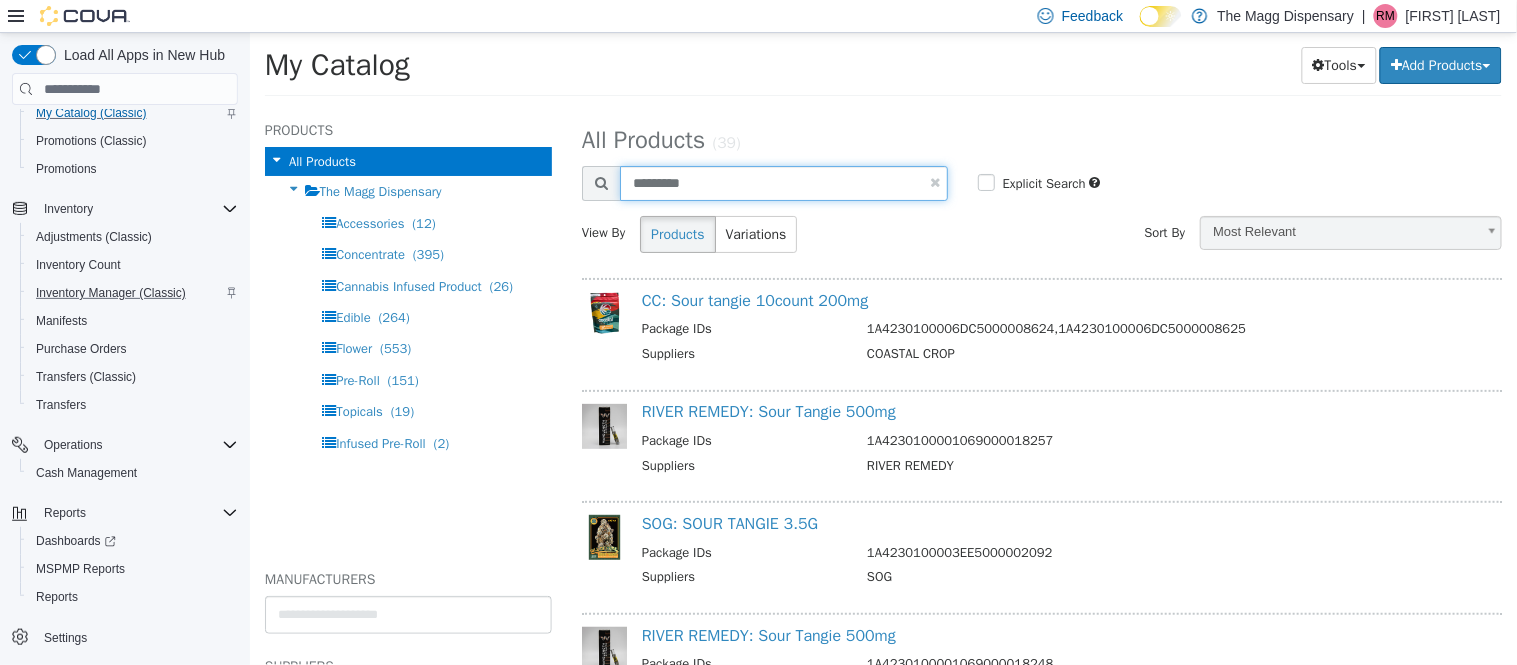 type on "*********" 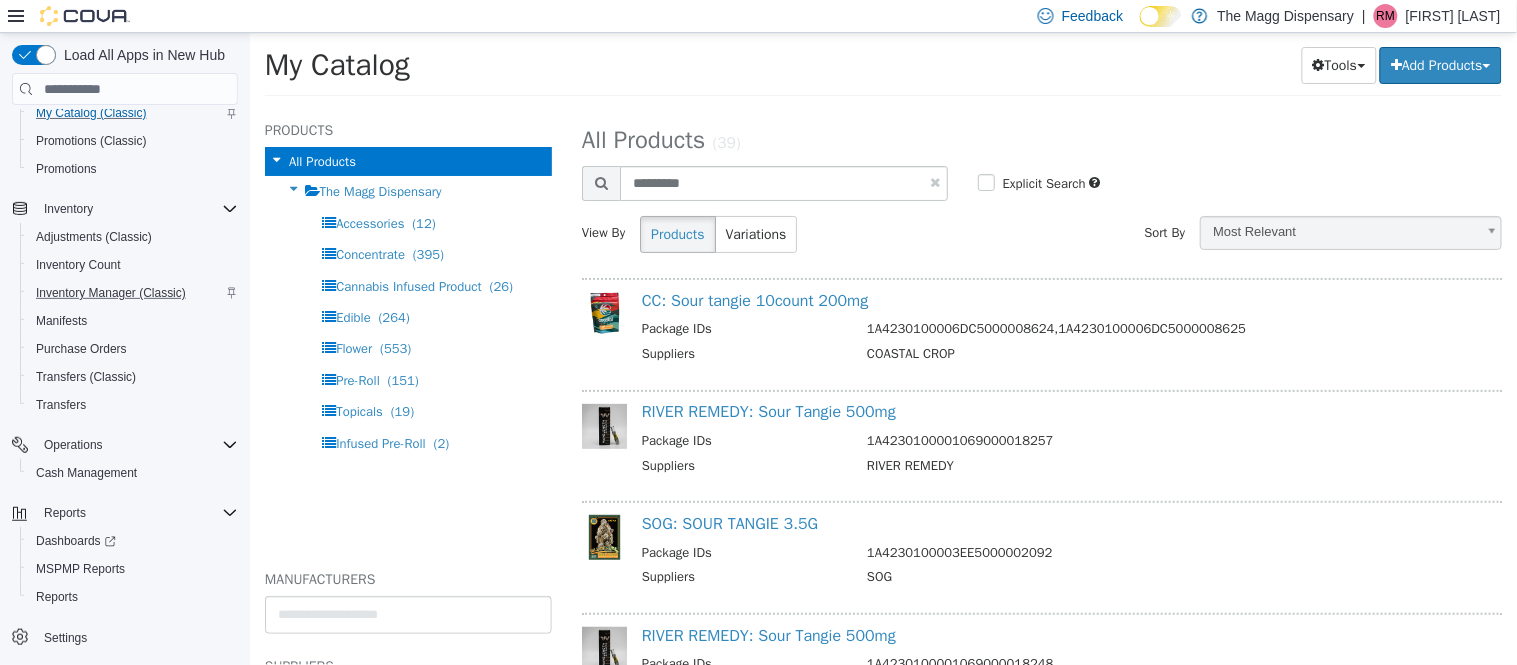 select on "**********" 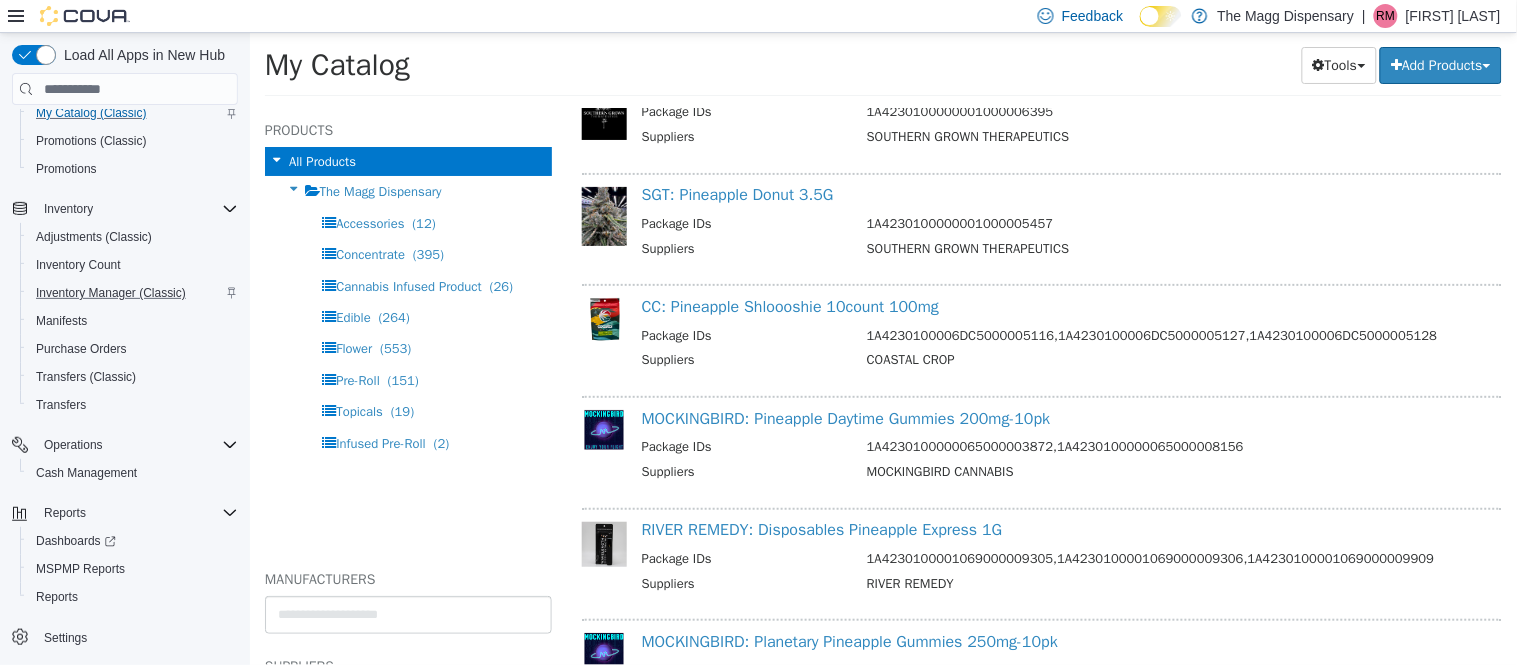 scroll, scrollTop: 553, scrollLeft: 0, axis: vertical 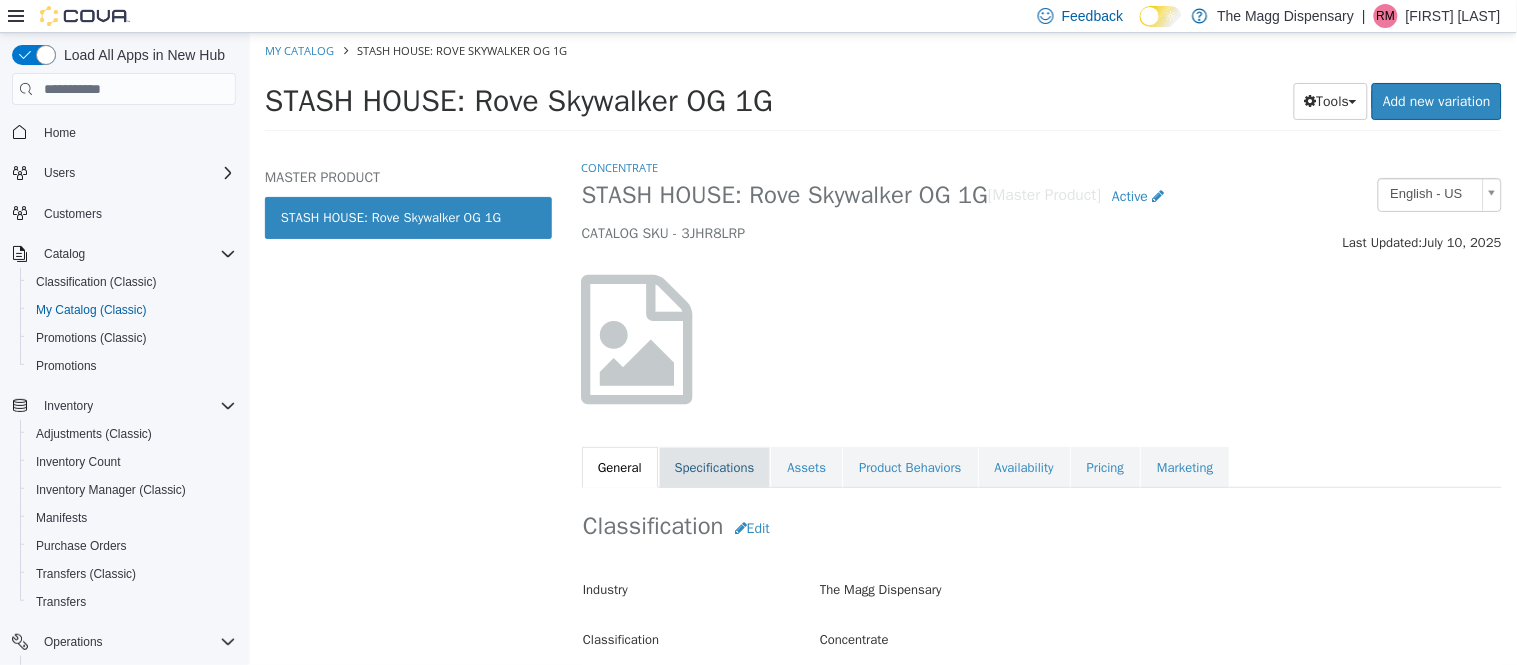 click on "Specifications" at bounding box center [714, 468] 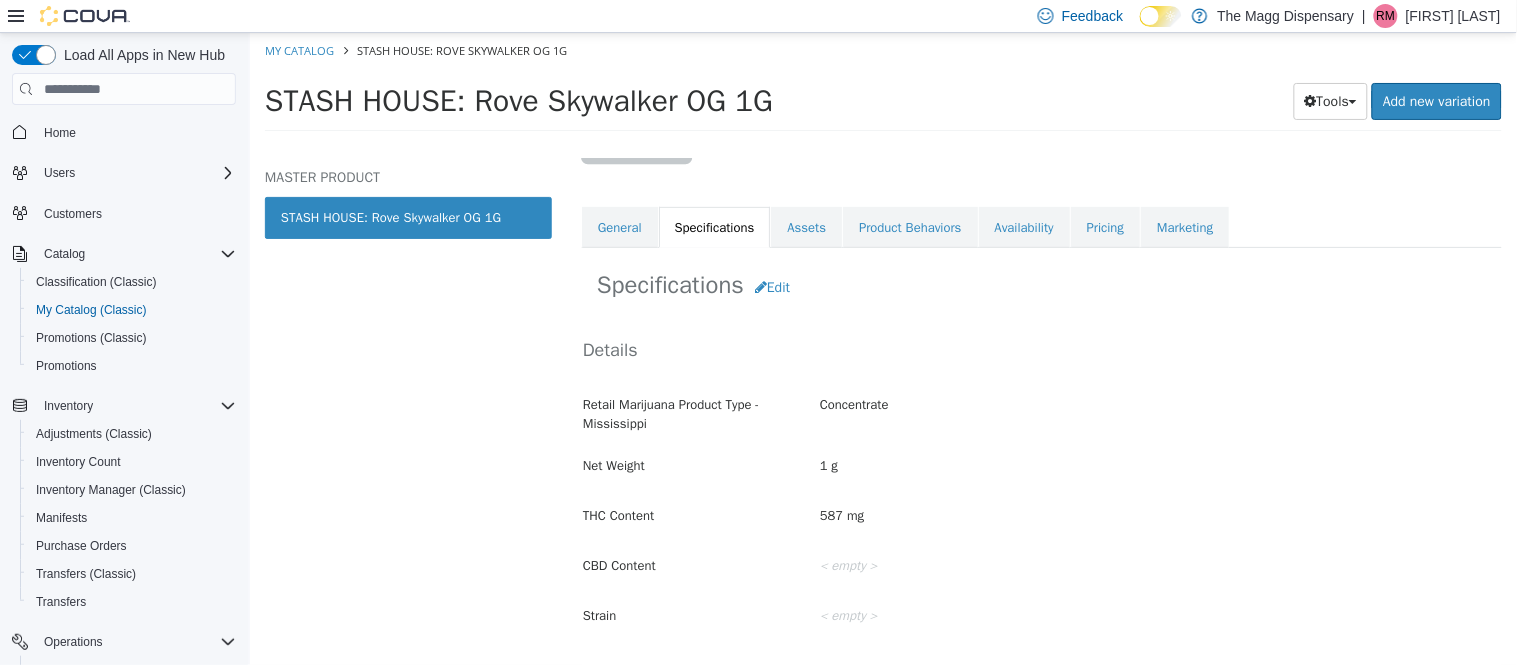 scroll, scrollTop: 264, scrollLeft: 0, axis: vertical 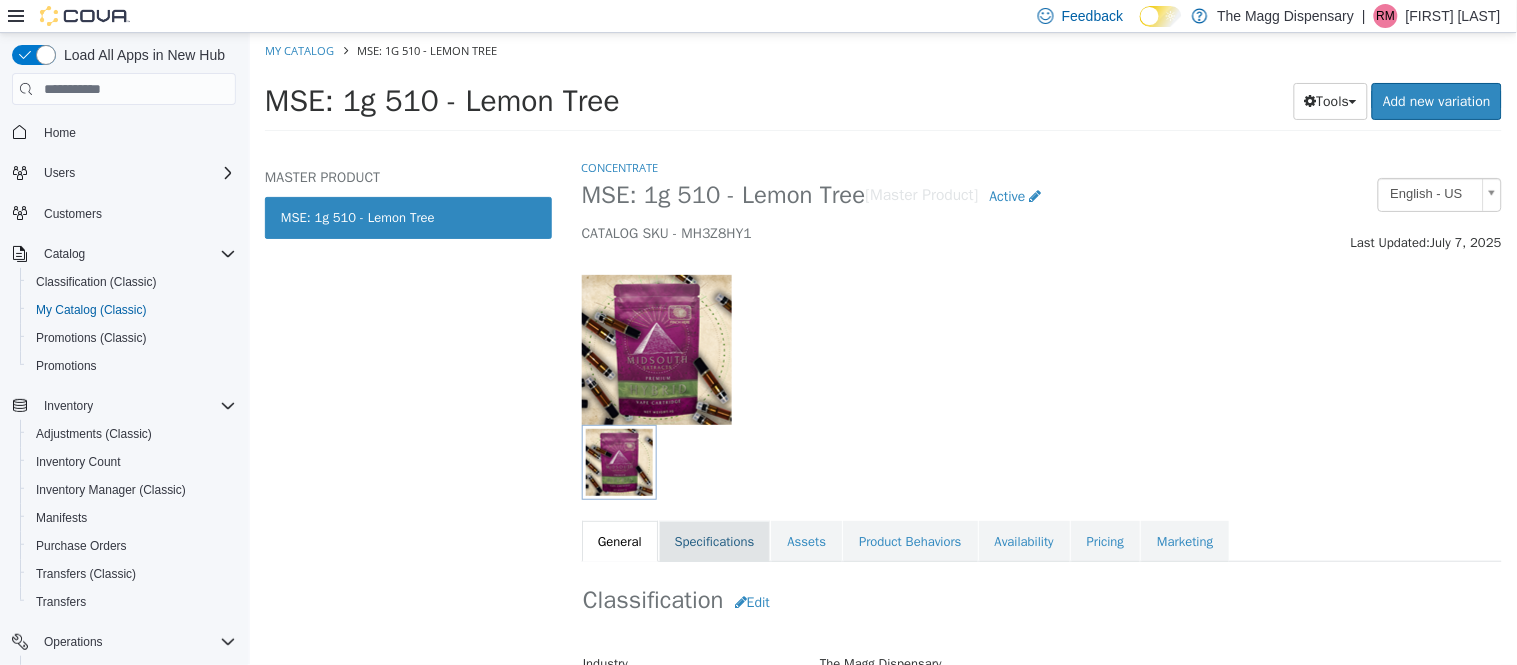 click on "Specifications" at bounding box center (714, 542) 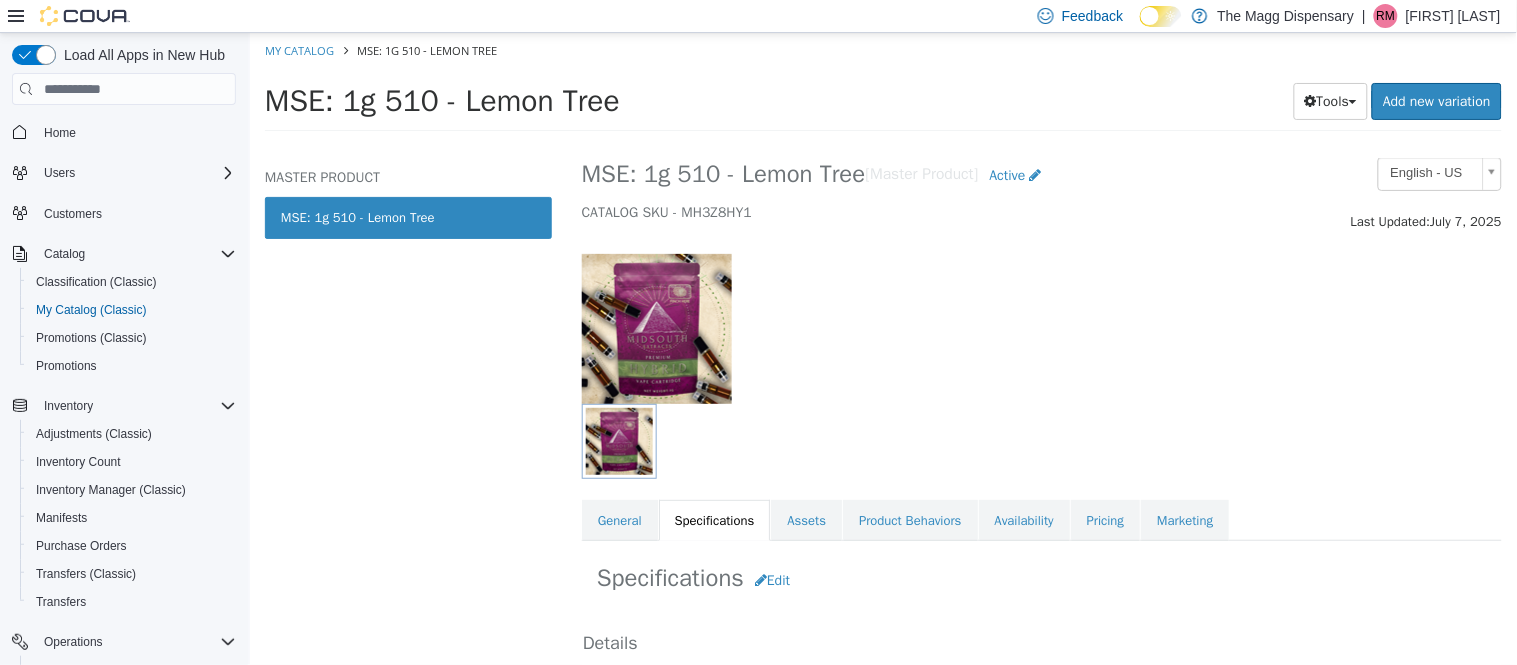 scroll, scrollTop: 0, scrollLeft: 0, axis: both 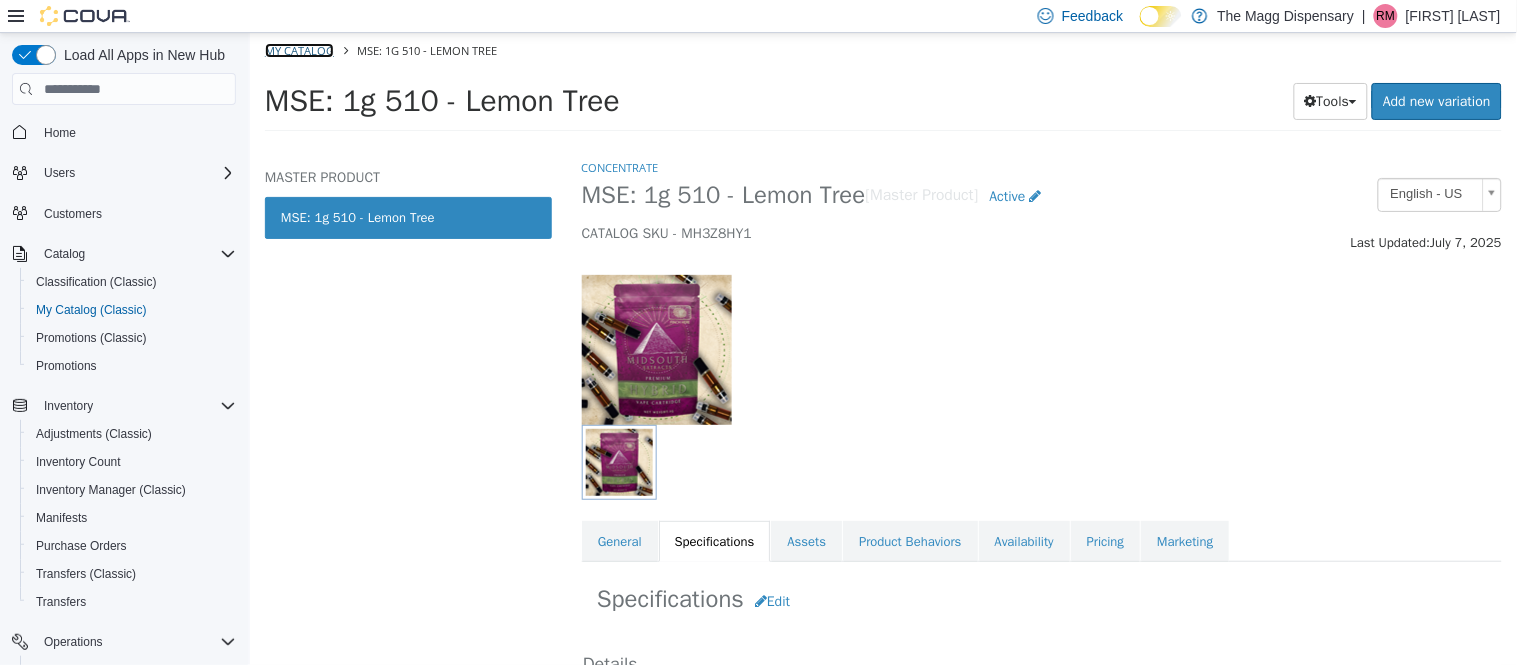 click on "My Catalog" at bounding box center (298, 50) 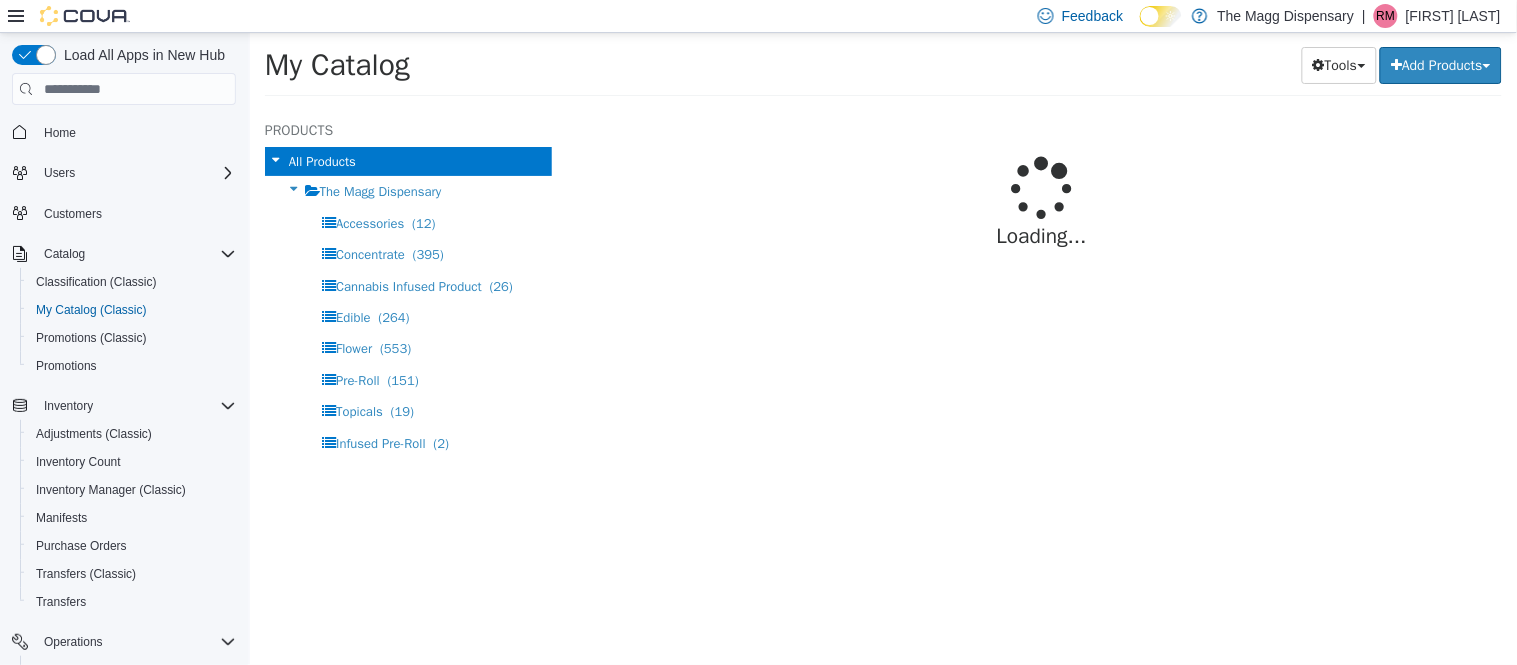 select on "**********" 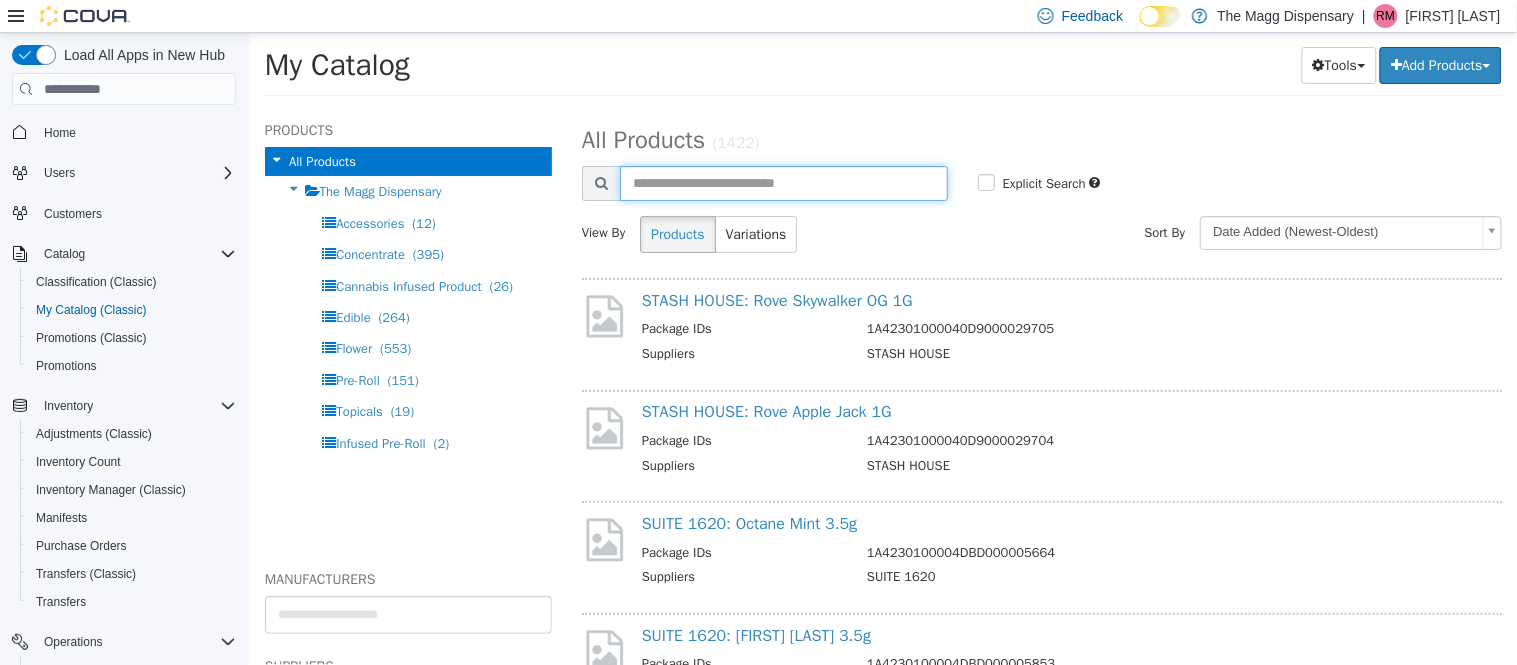 click at bounding box center [783, 183] 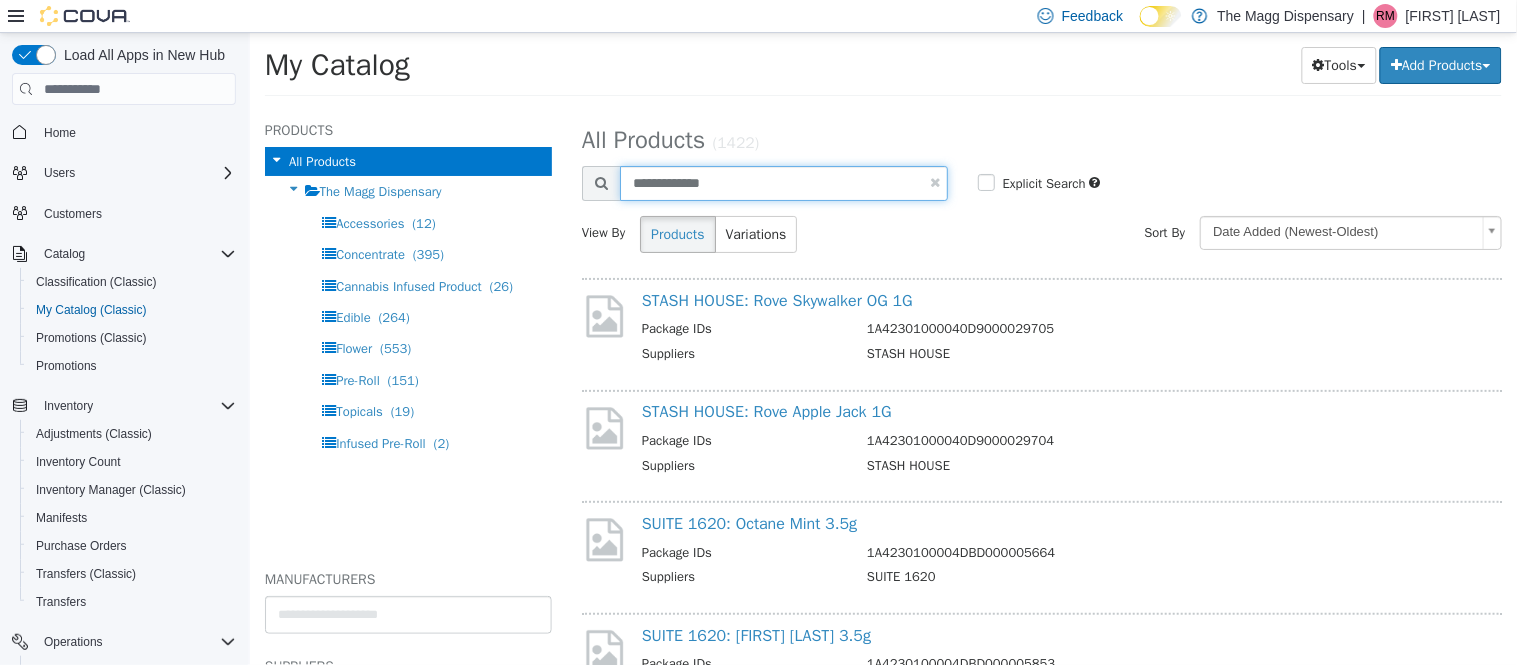 type on "**********" 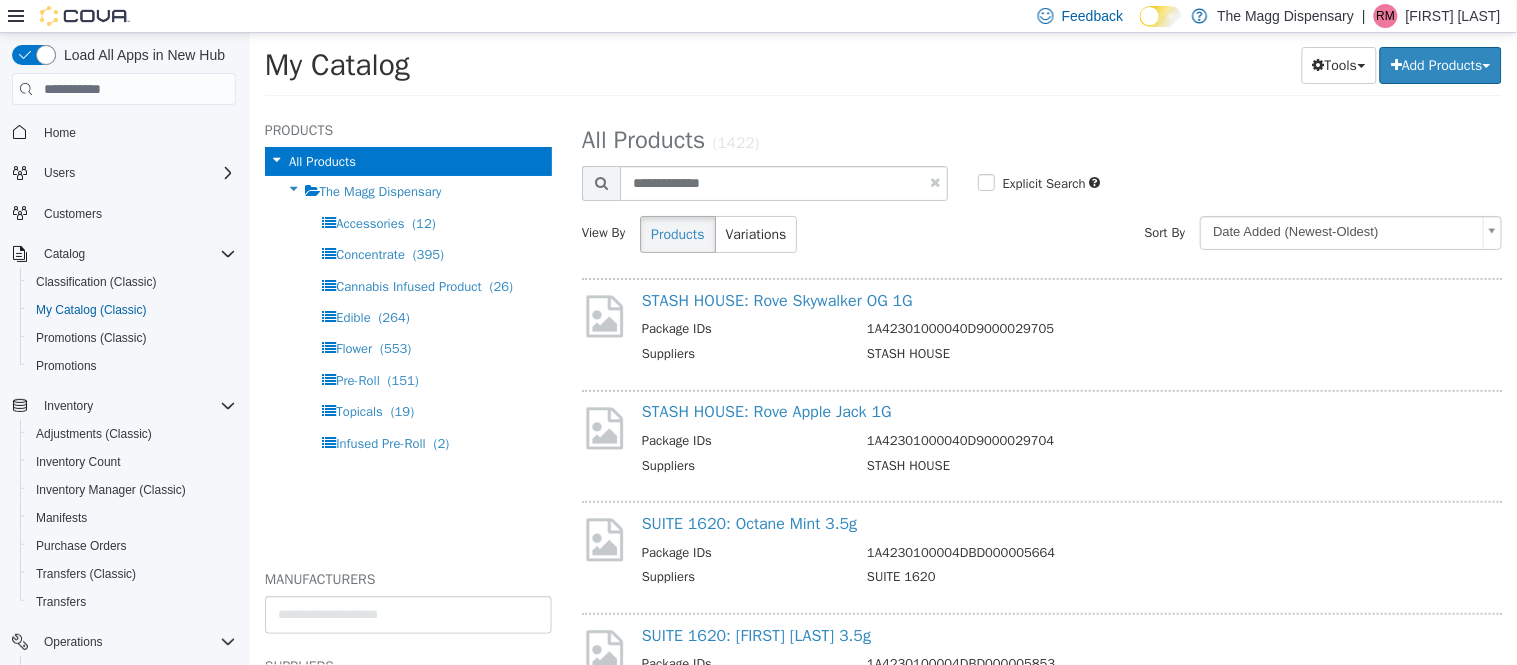 select on "**********" 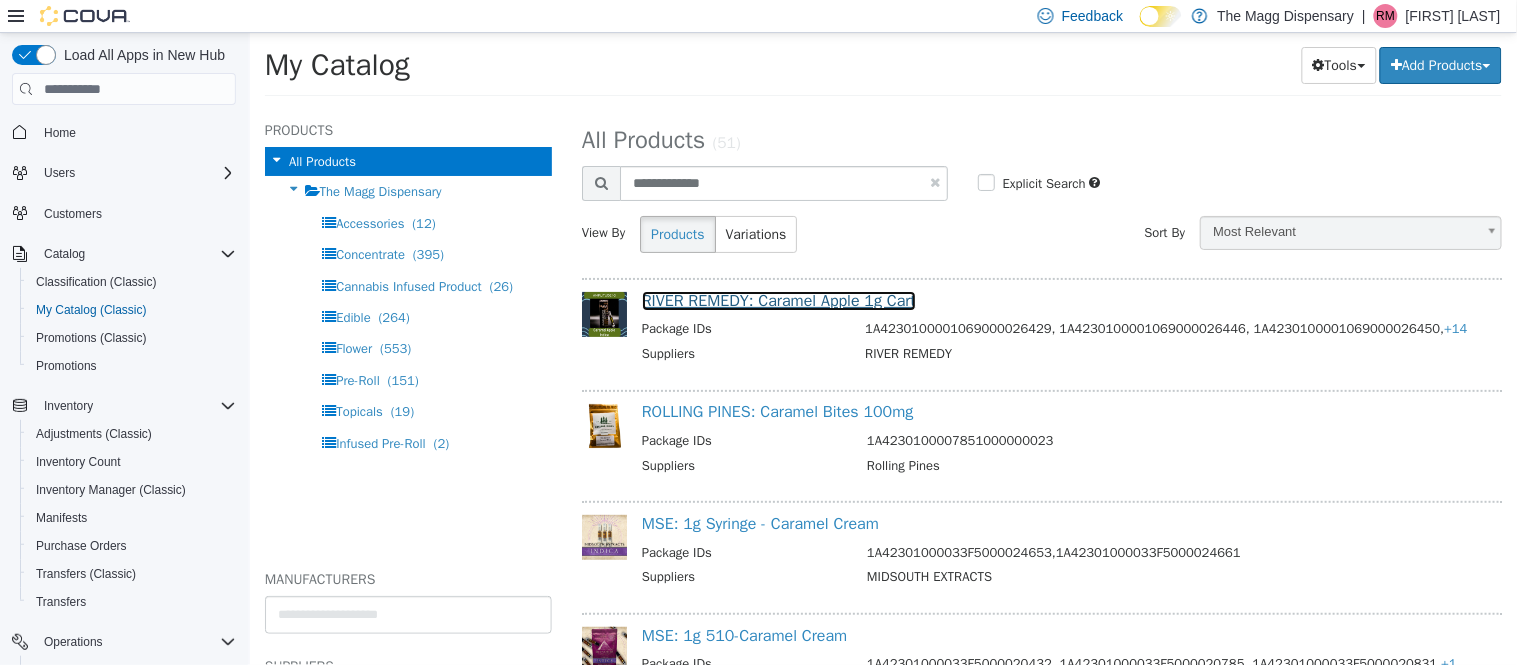 click on "RIVER REMEDY: Caramel Apple 1g Cart" at bounding box center (778, 301) 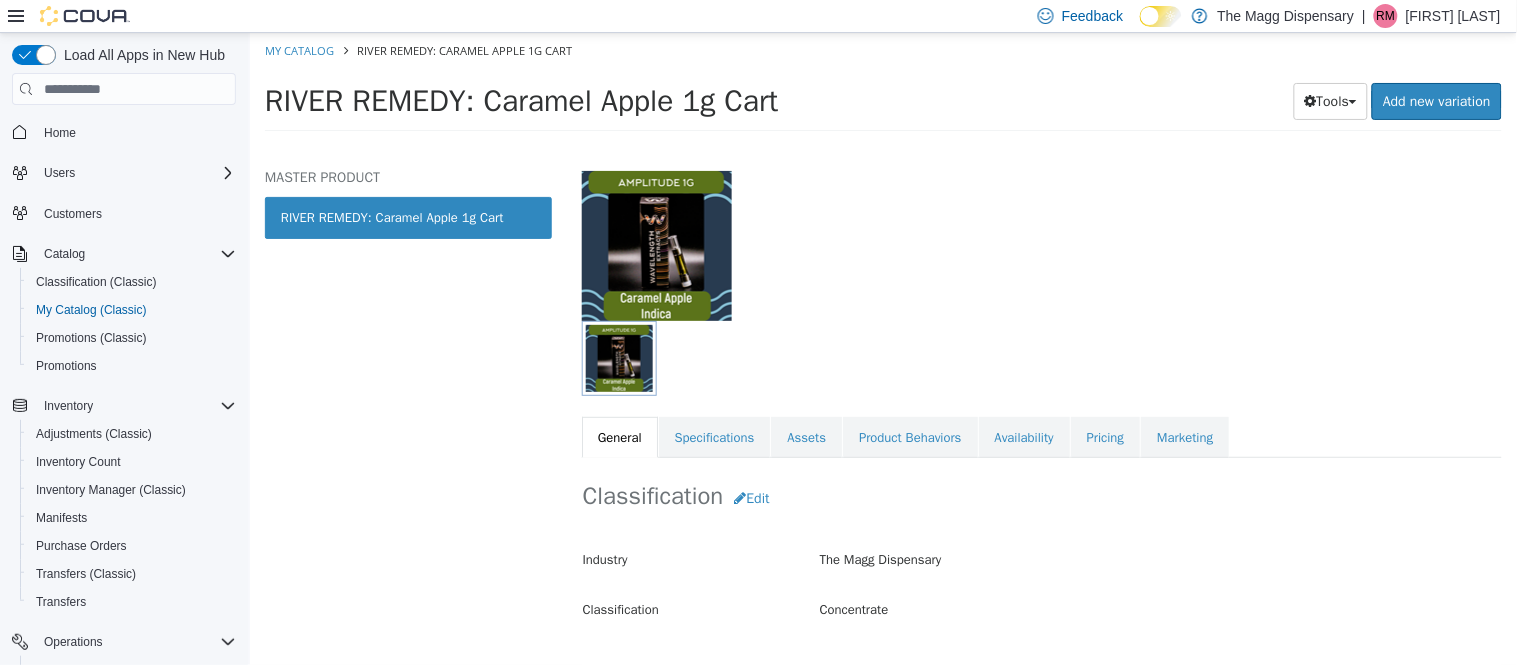 scroll, scrollTop: 160, scrollLeft: 0, axis: vertical 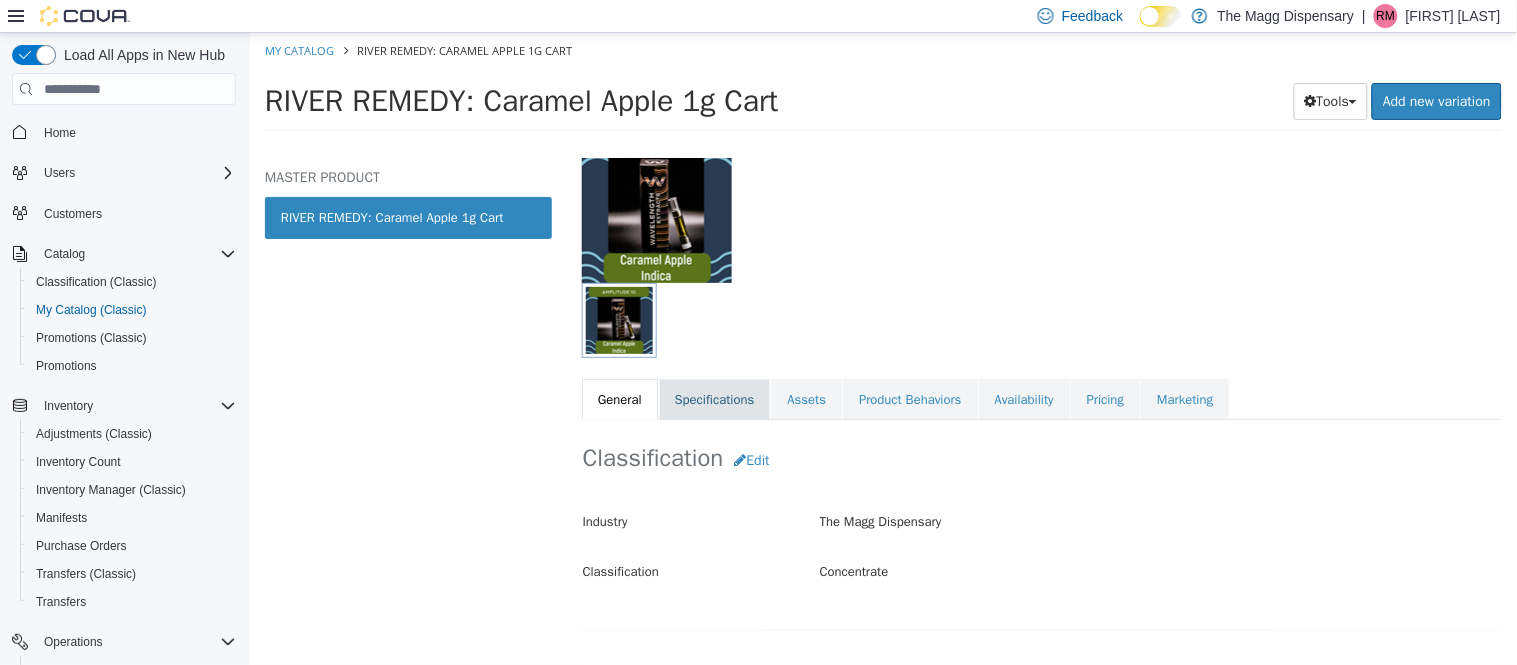 click on "Specifications" at bounding box center [714, 400] 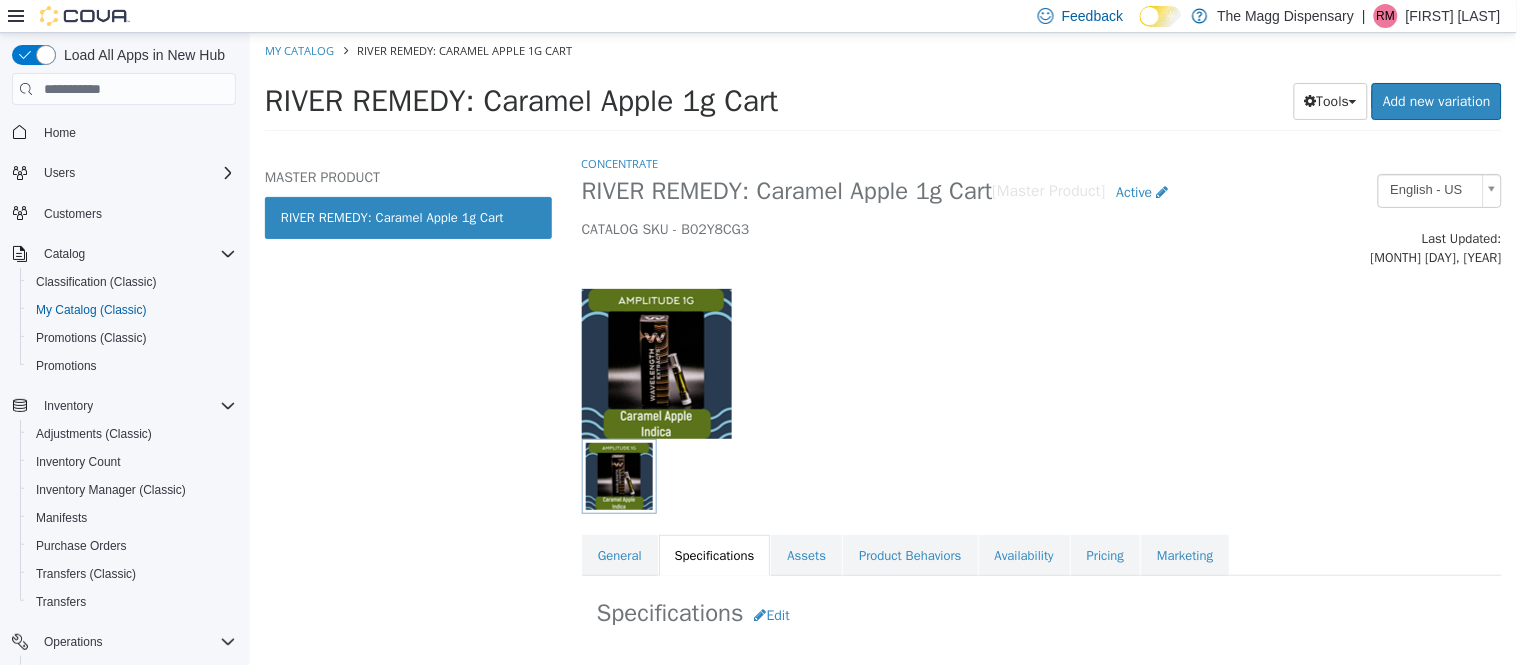 scroll, scrollTop: 0, scrollLeft: 0, axis: both 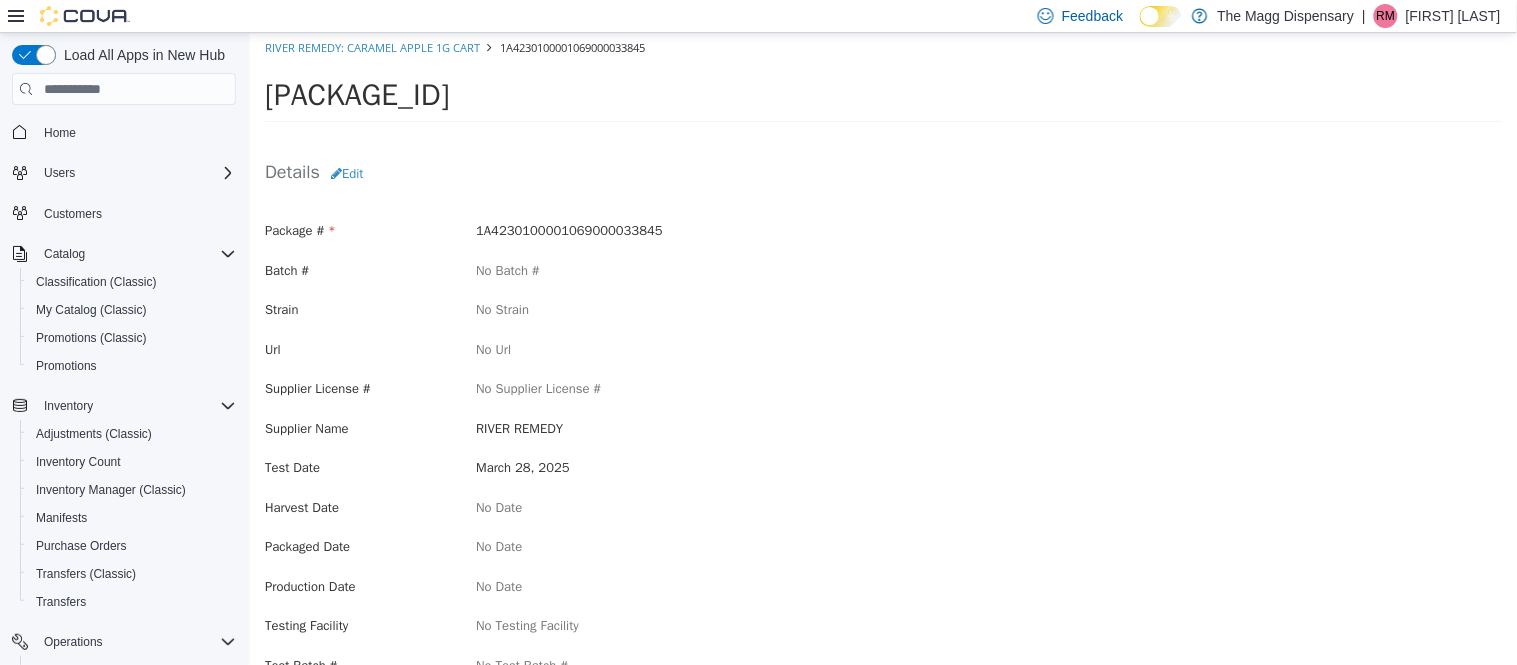 click on "[PACKAGE_ID]" at bounding box center (356, 95) 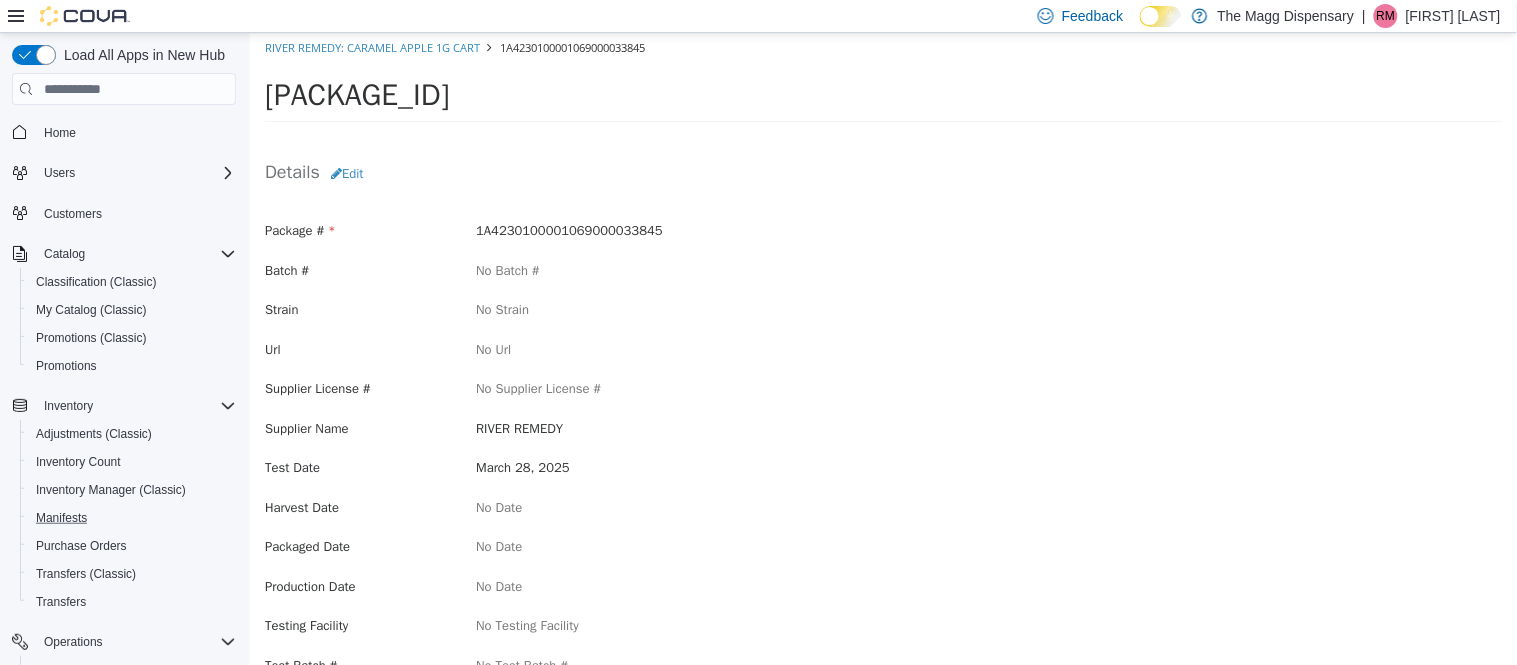 scroll, scrollTop: 197, scrollLeft: 0, axis: vertical 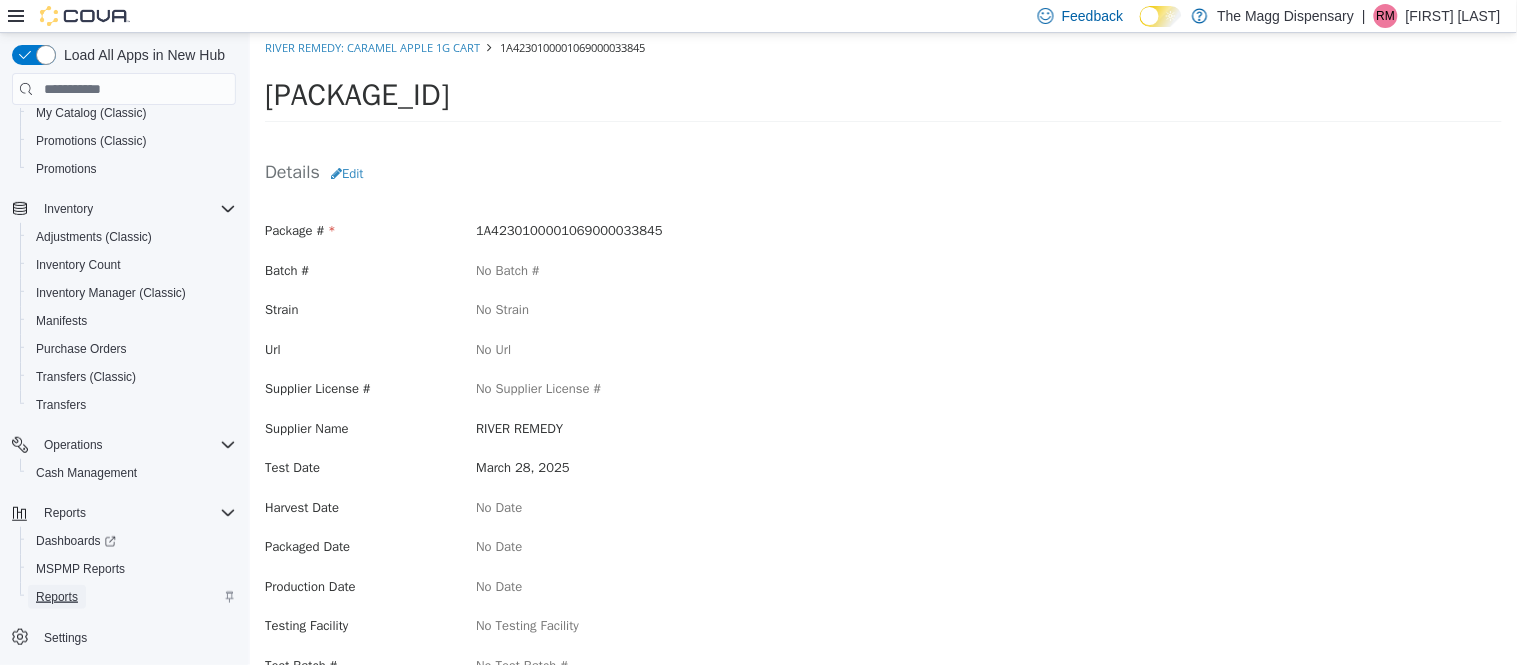 click on "Reports" at bounding box center (57, 597) 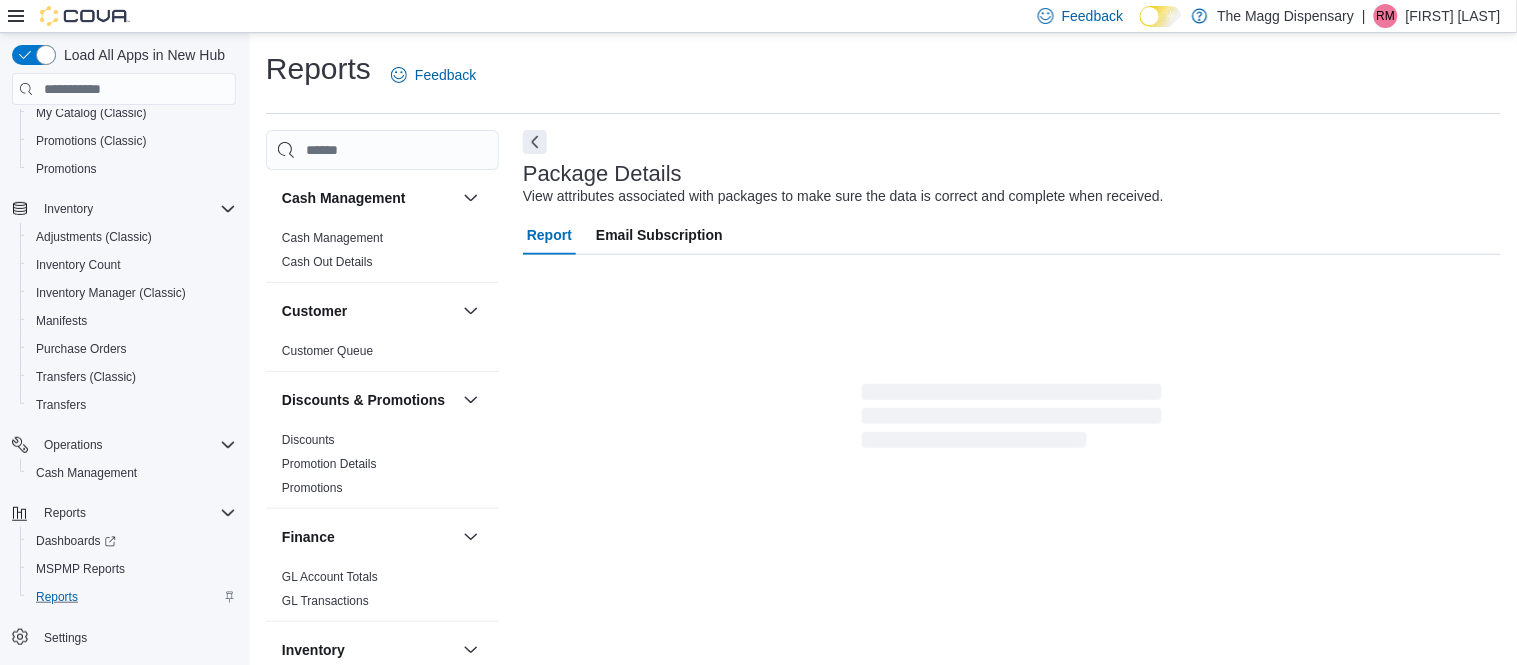 scroll, scrollTop: 20, scrollLeft: 0, axis: vertical 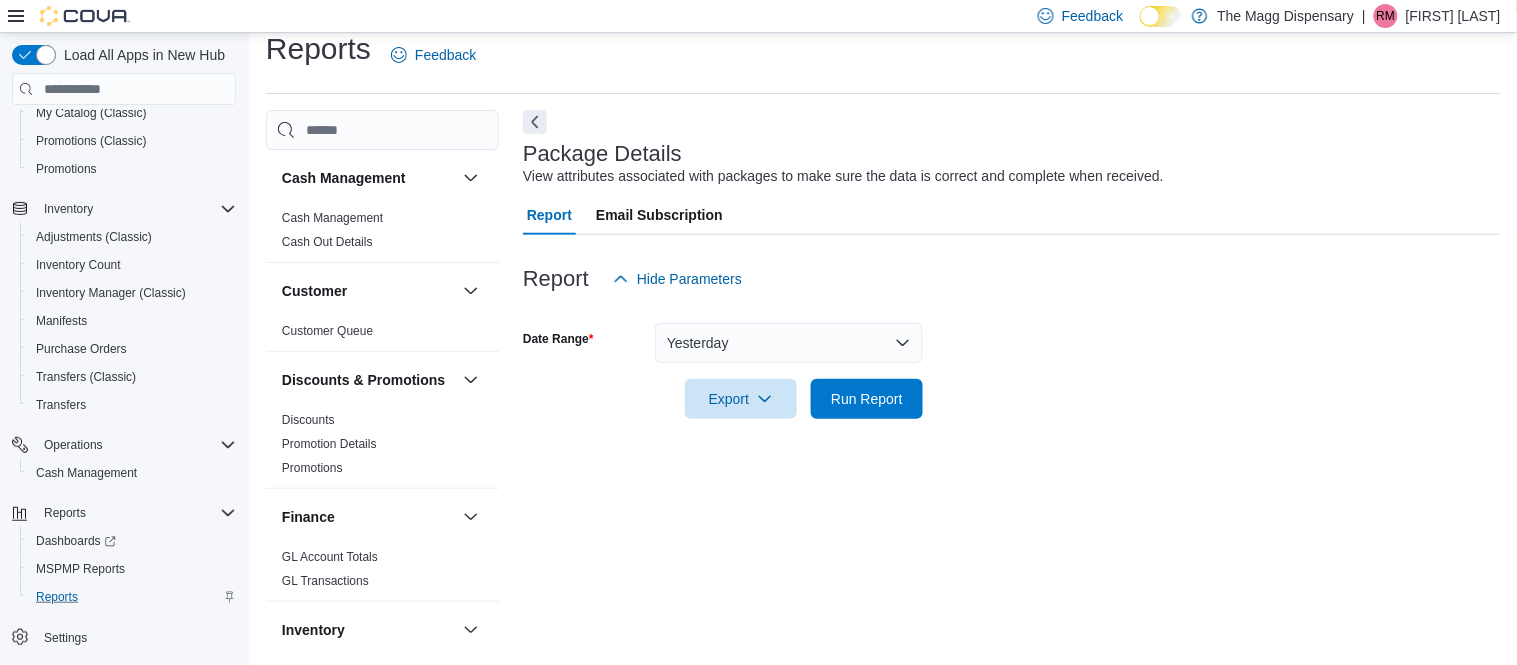 click on "Home   Users   Customers   Catalog   Classification (Classic)   My Catalog (Classic)   Promotions (Classic)   Promotions   Inventory   Adjustments (Classic)   Inventory Count   Inventory Manager (Classic)   Manifests   Purchase Orders   Transfers (Classic)   Transfers   Operations   Cash Management   Reports   Dashboards   MSPMP Reports   Reports   Settings" at bounding box center [124, 286] 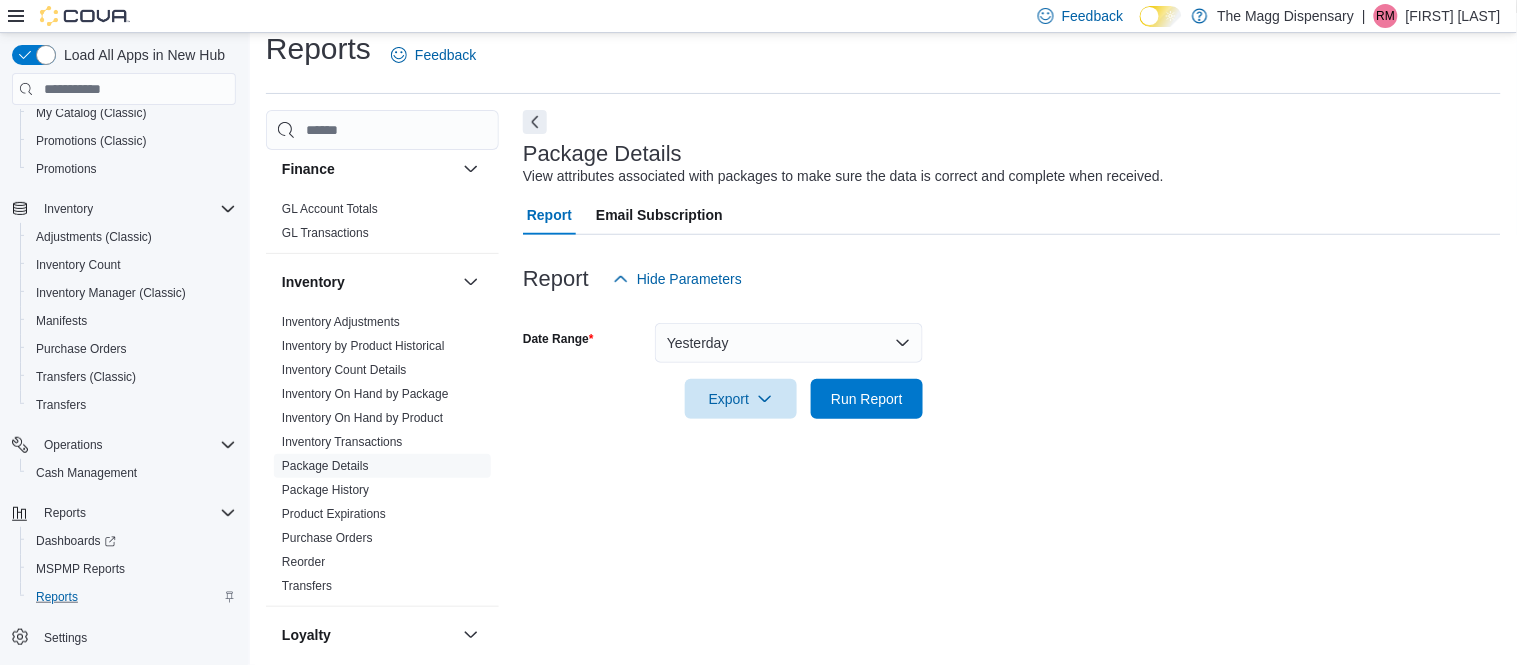 scroll, scrollTop: 350, scrollLeft: 0, axis: vertical 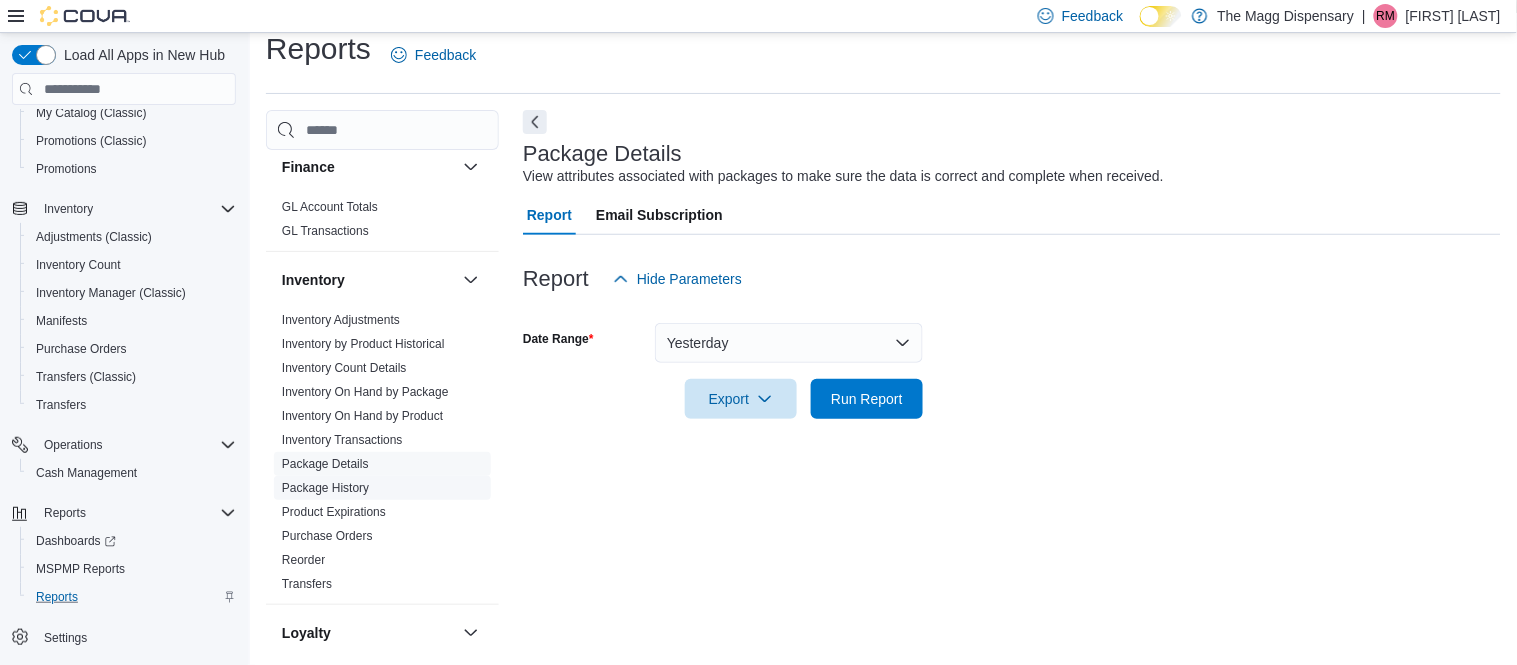 click on "Package History" at bounding box center [325, 488] 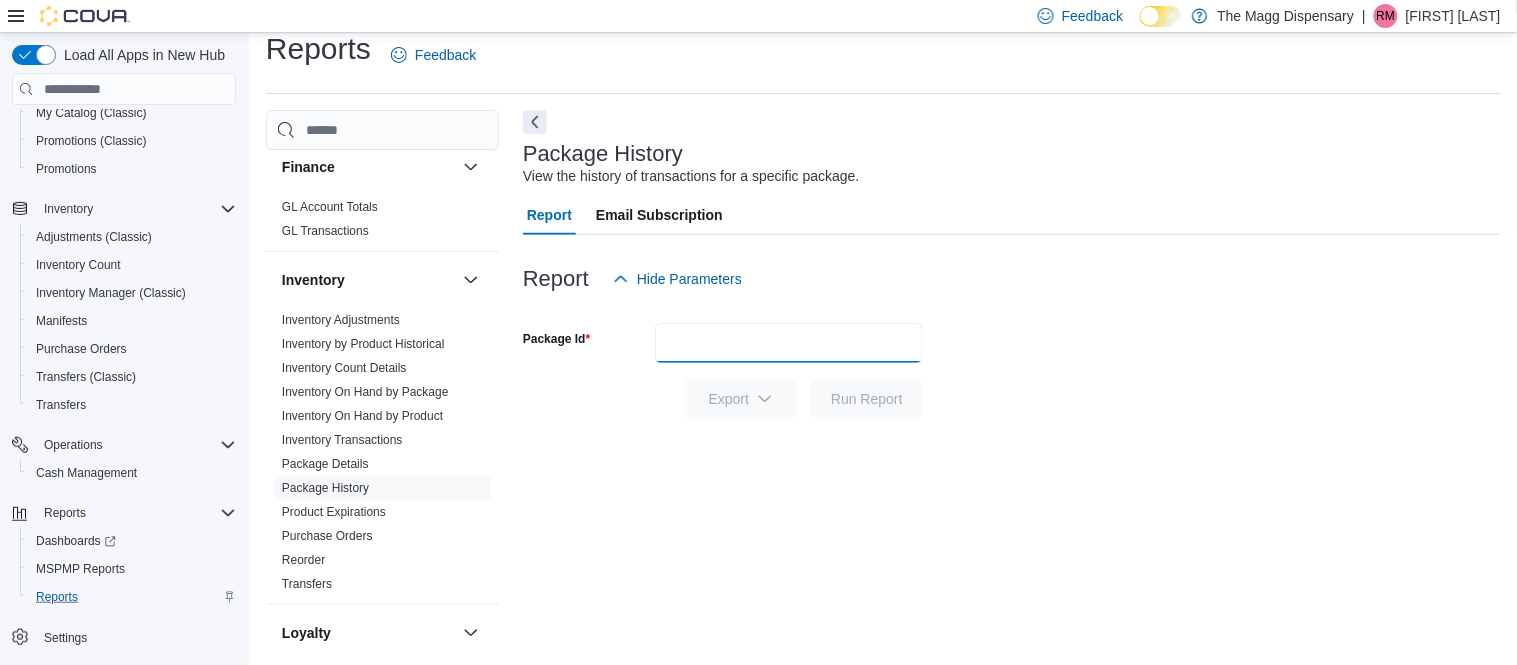 click on "Package Id" at bounding box center (789, 343) 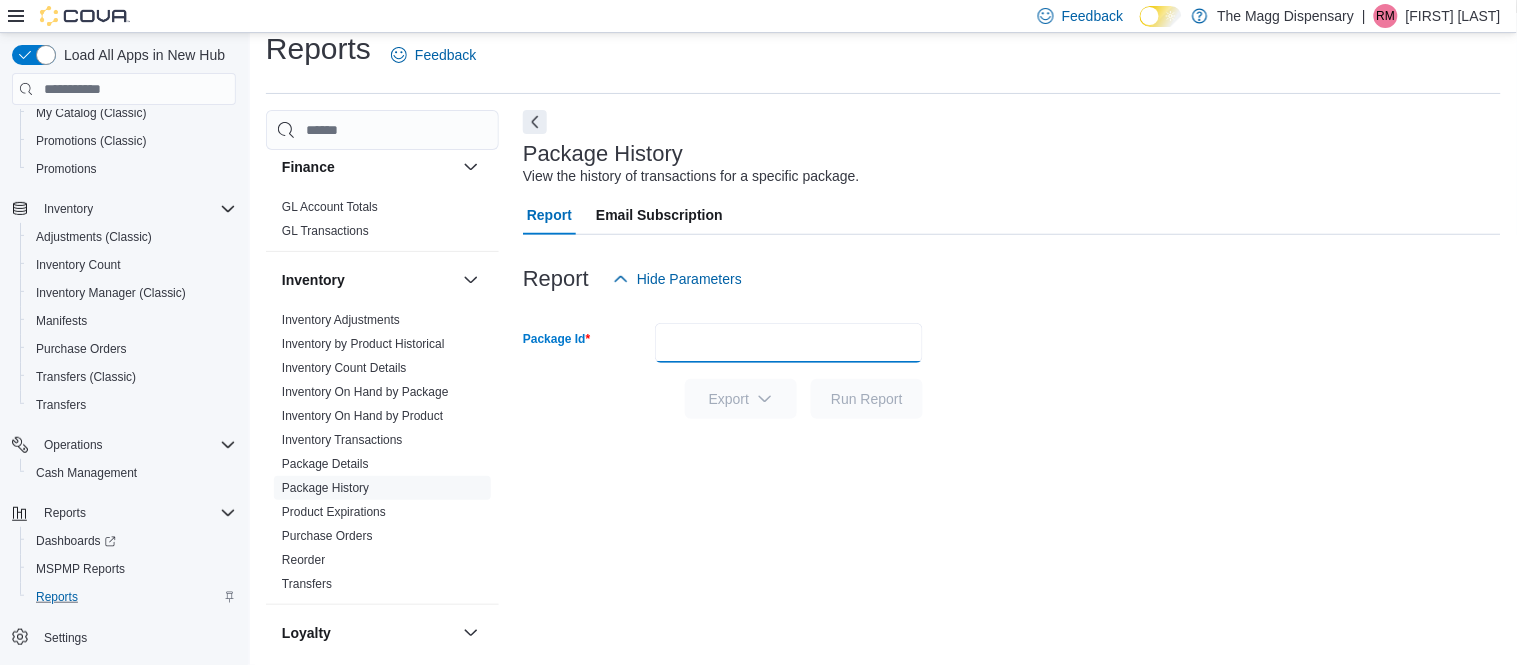paste on "**********" 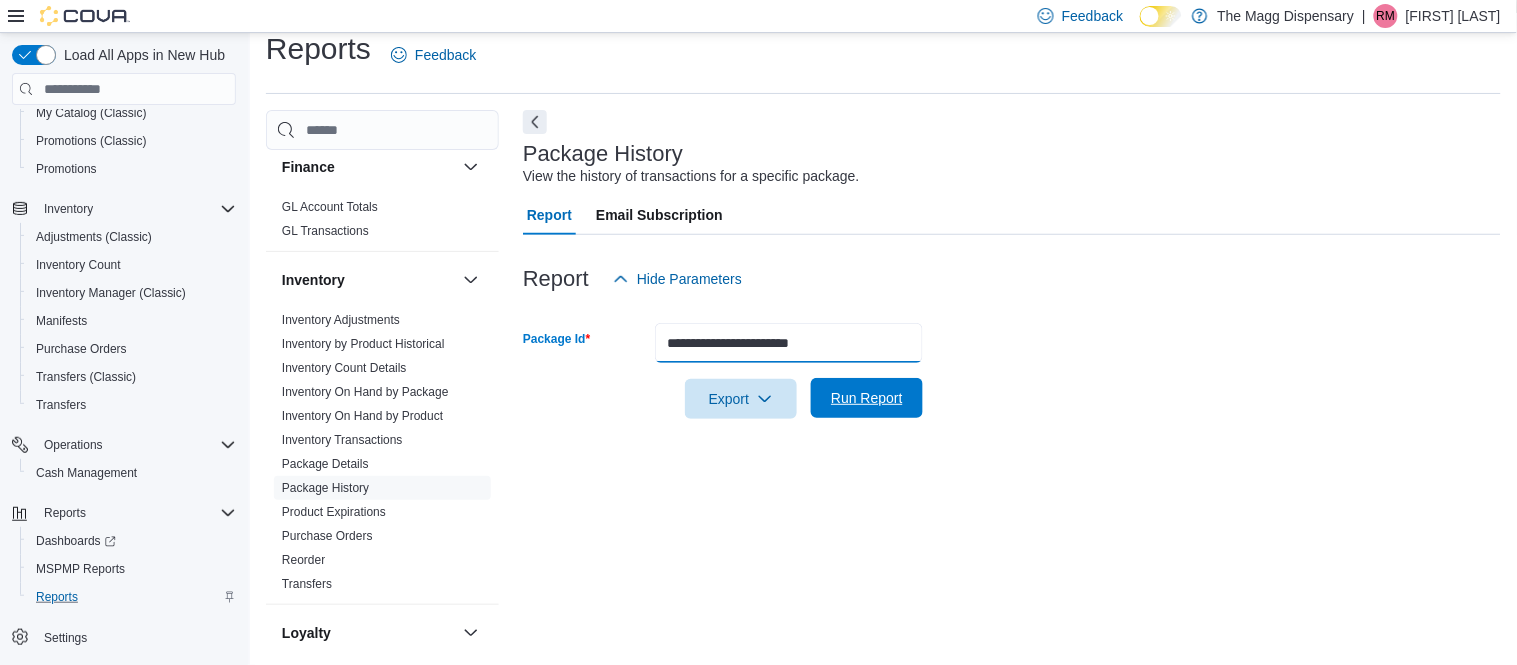 type on "**********" 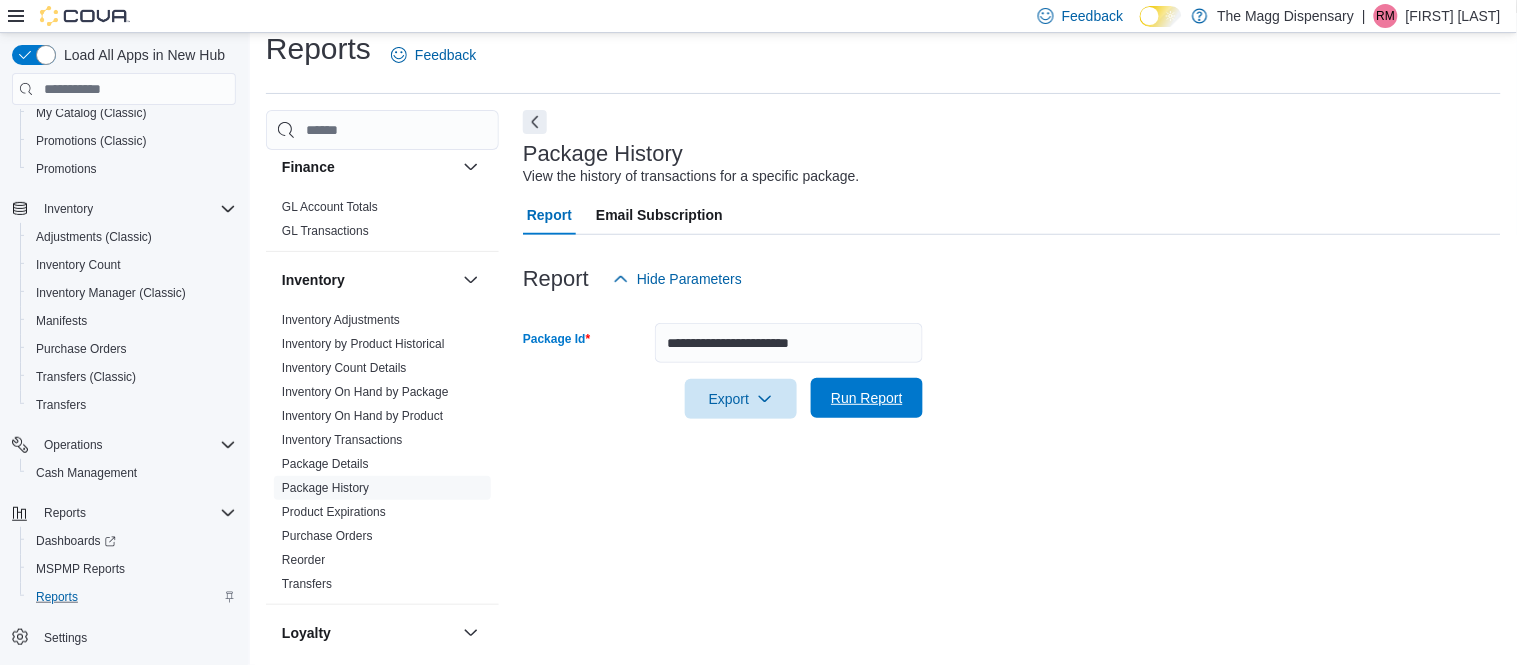 click on "Run Report" at bounding box center [867, 398] 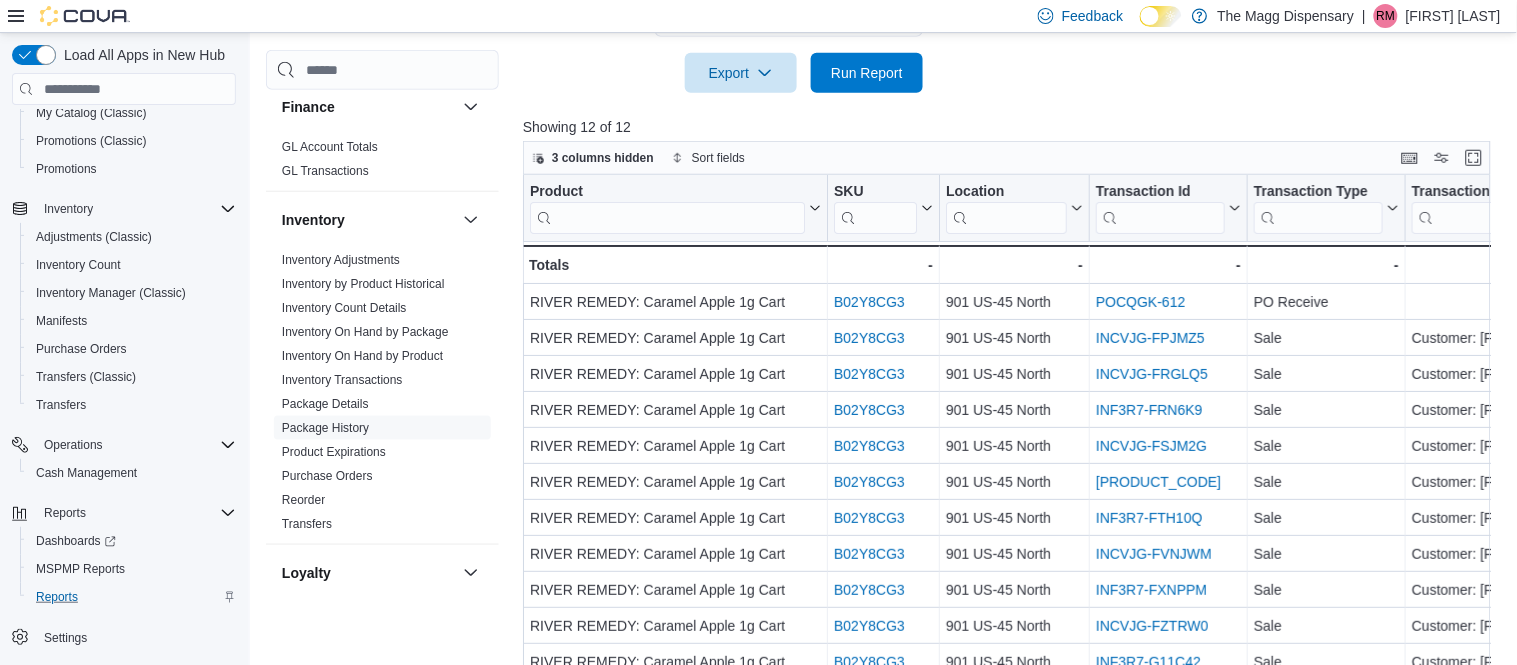 scroll, scrollTop: 370, scrollLeft: 0, axis: vertical 